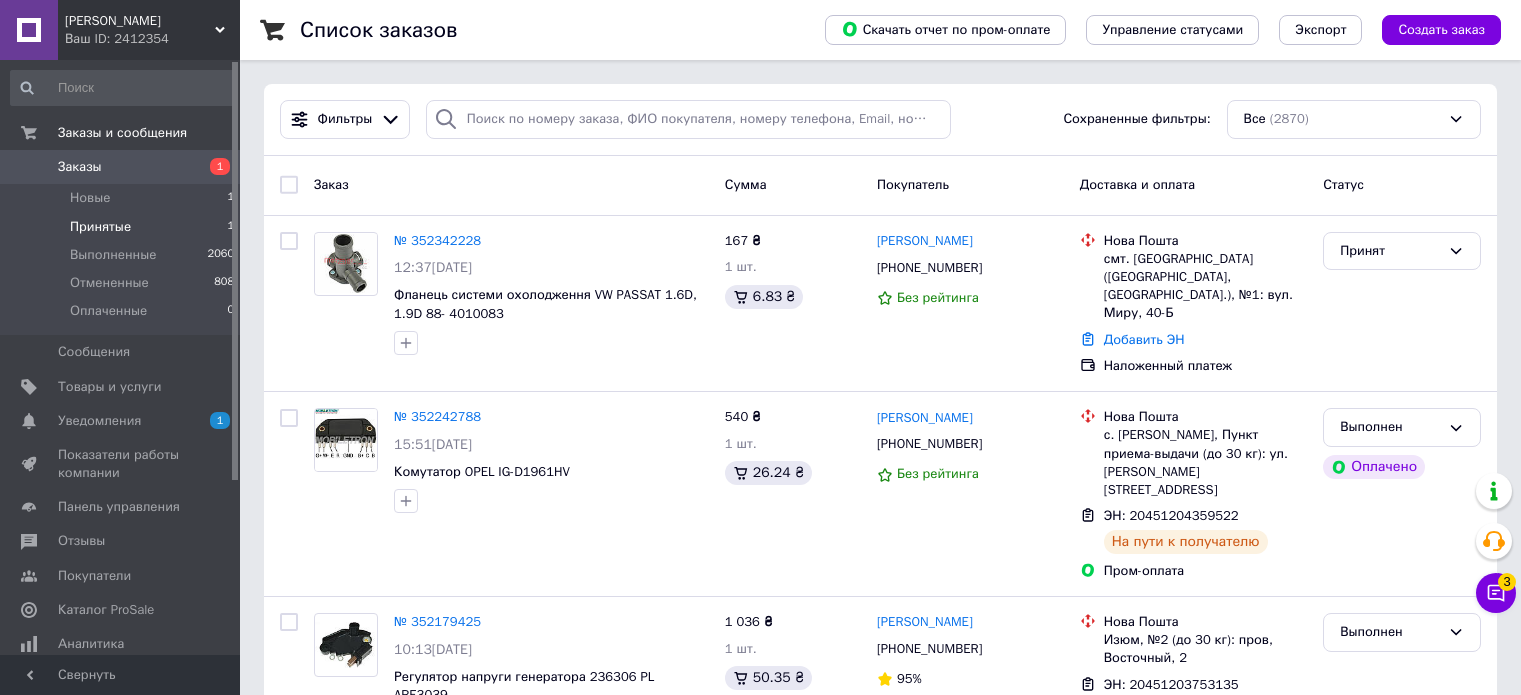 scroll, scrollTop: 0, scrollLeft: 0, axis: both 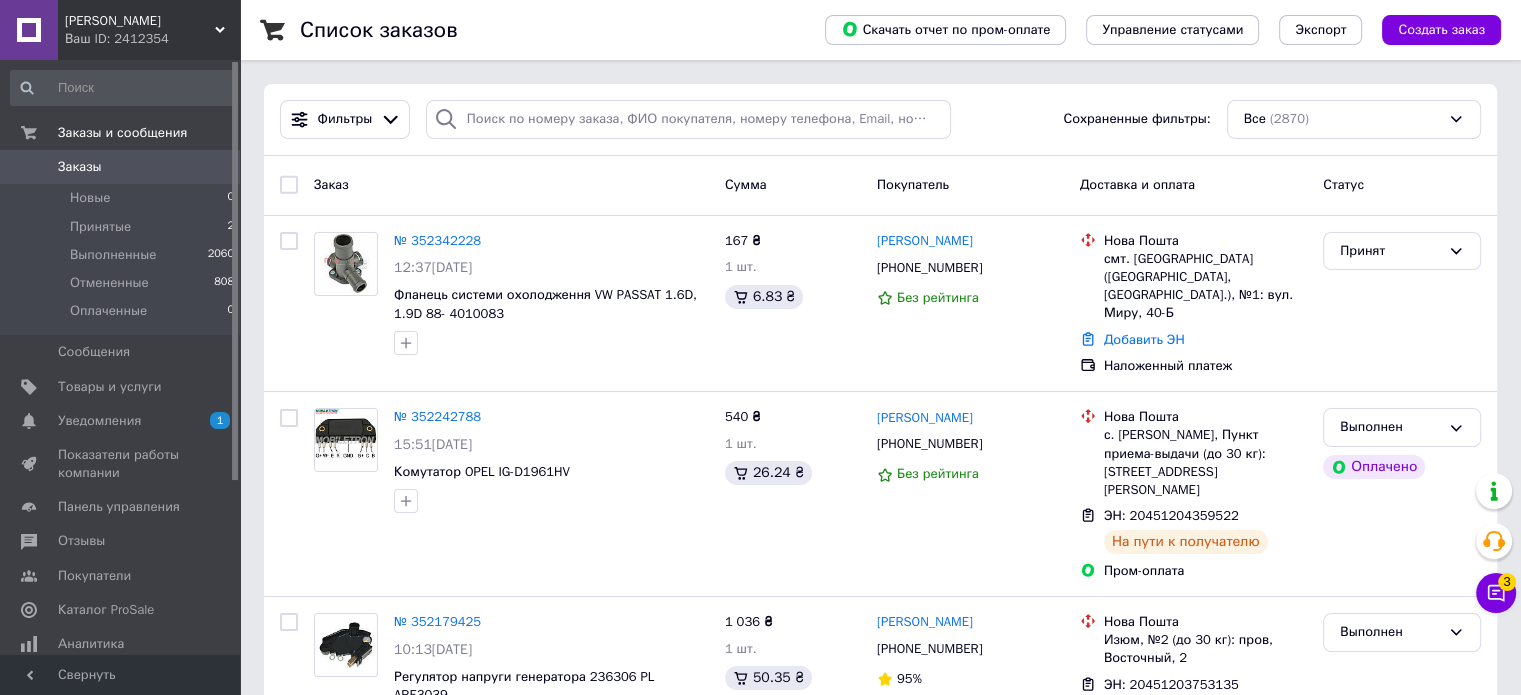 click on "[PERSON_NAME]" at bounding box center (140, 21) 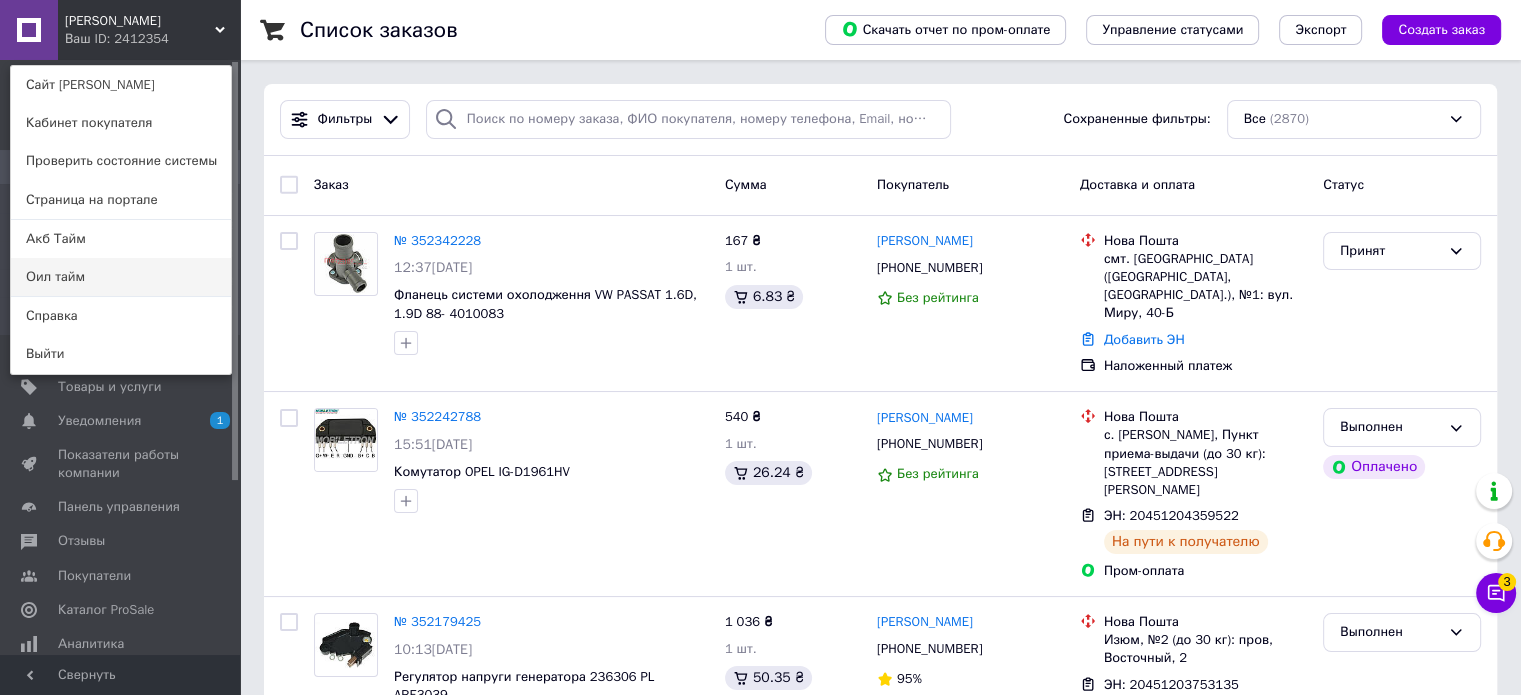 click on "Оил тайм" at bounding box center [121, 277] 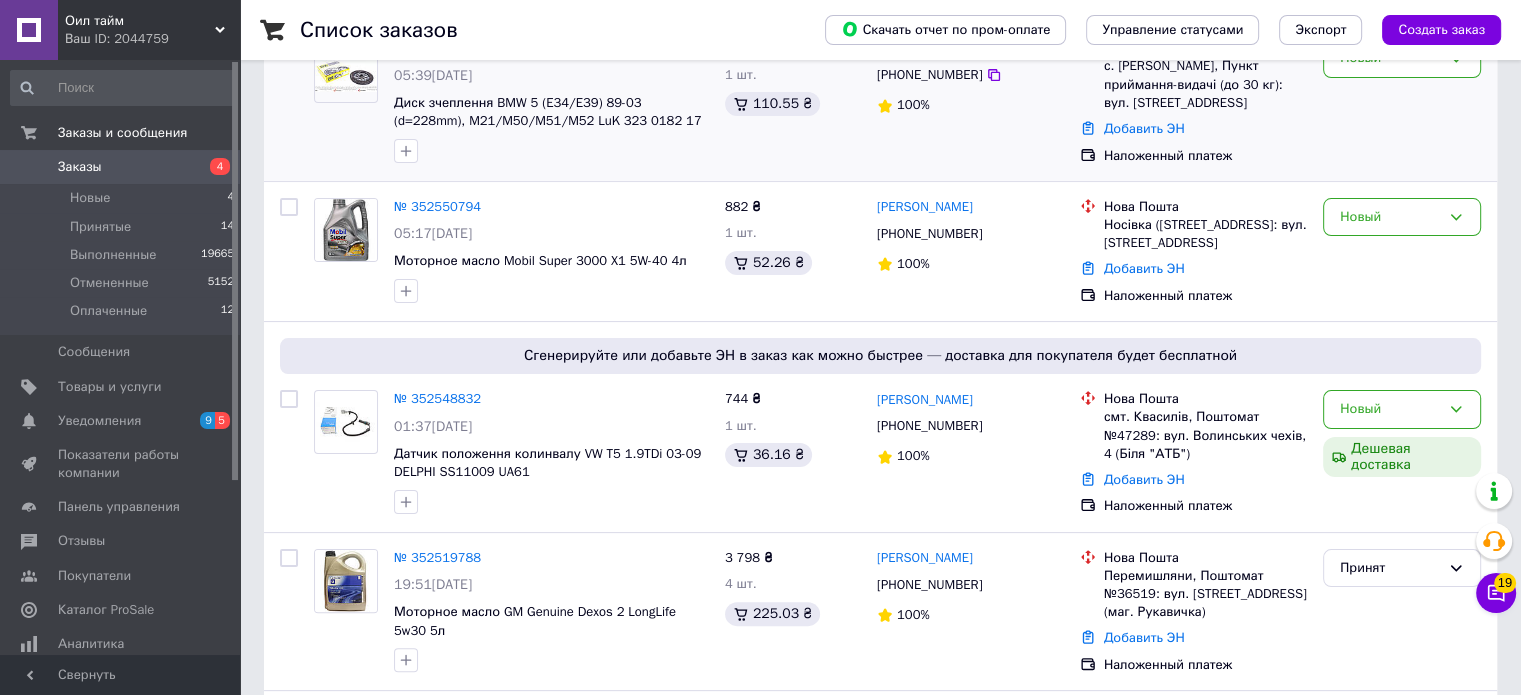 scroll, scrollTop: 400, scrollLeft: 0, axis: vertical 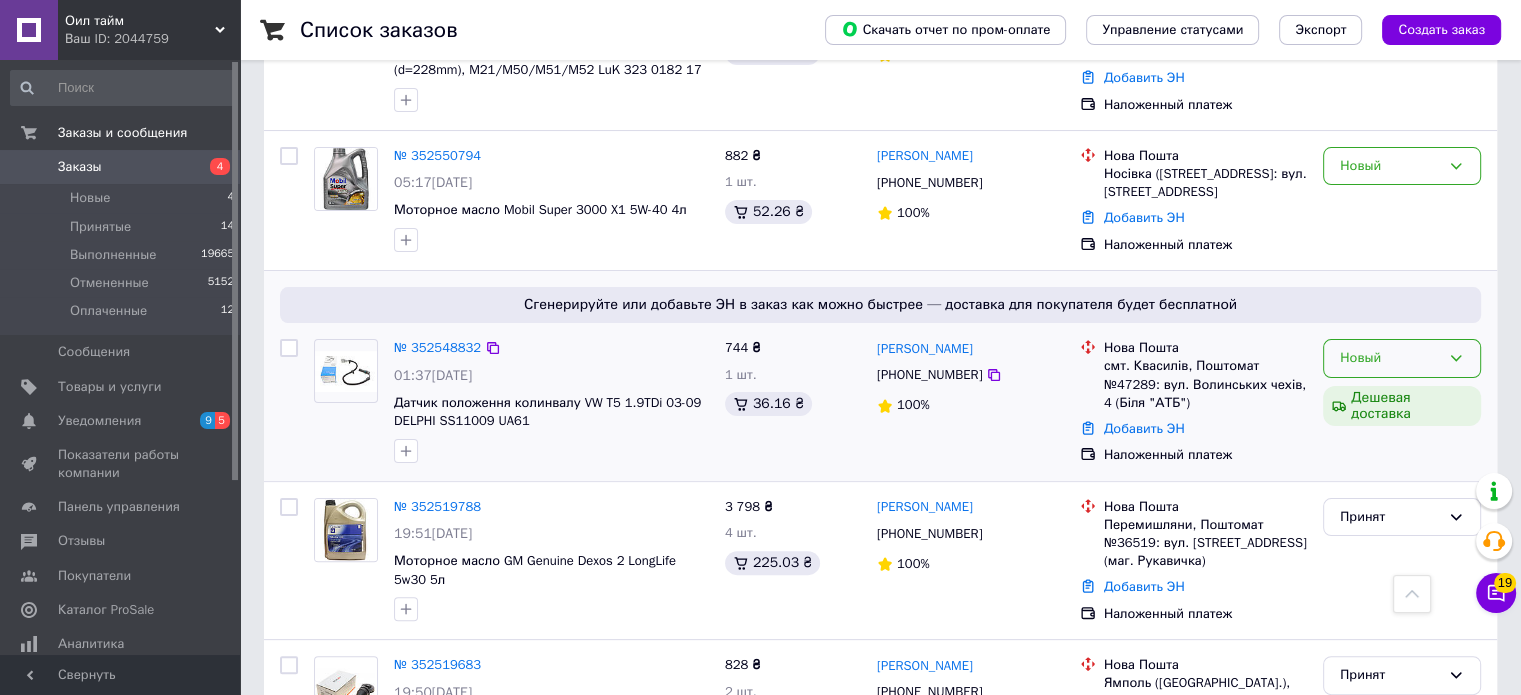 click 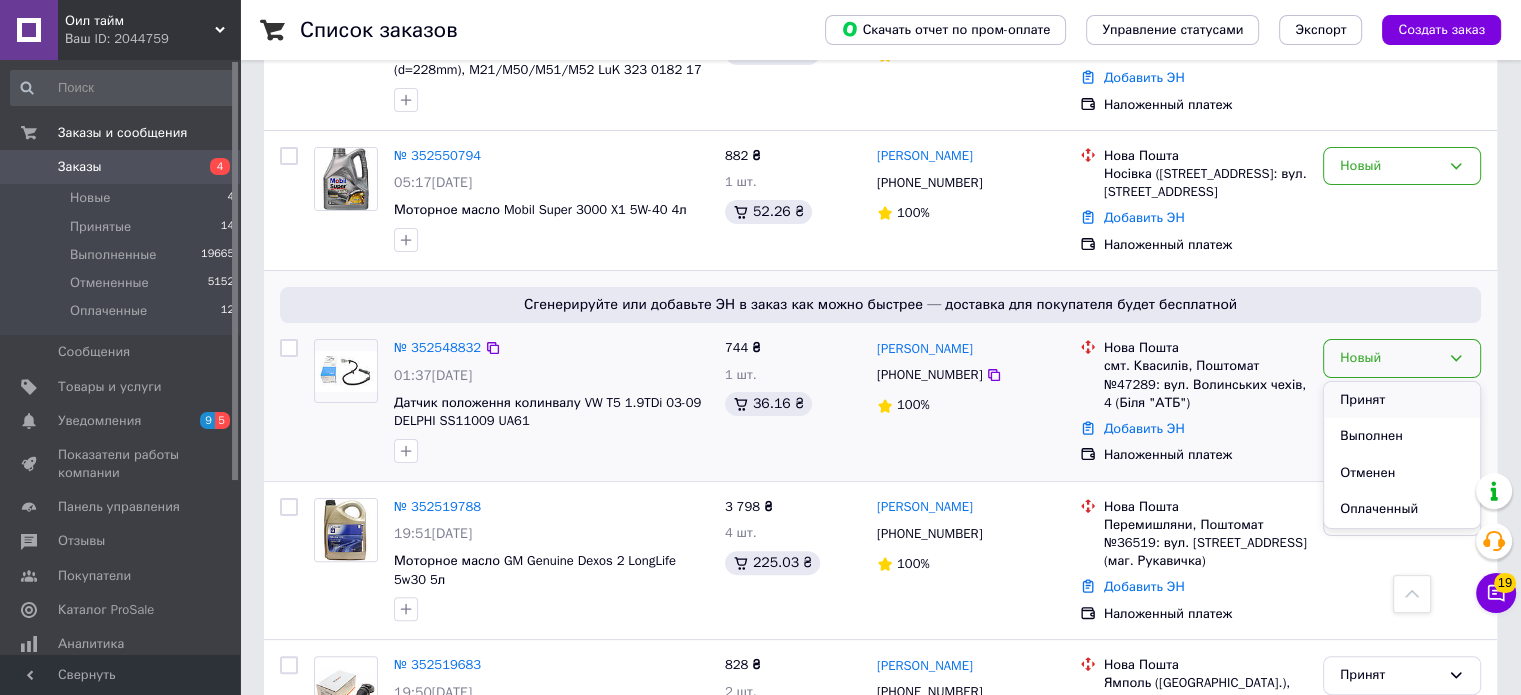 click on "Принят" at bounding box center (1402, 400) 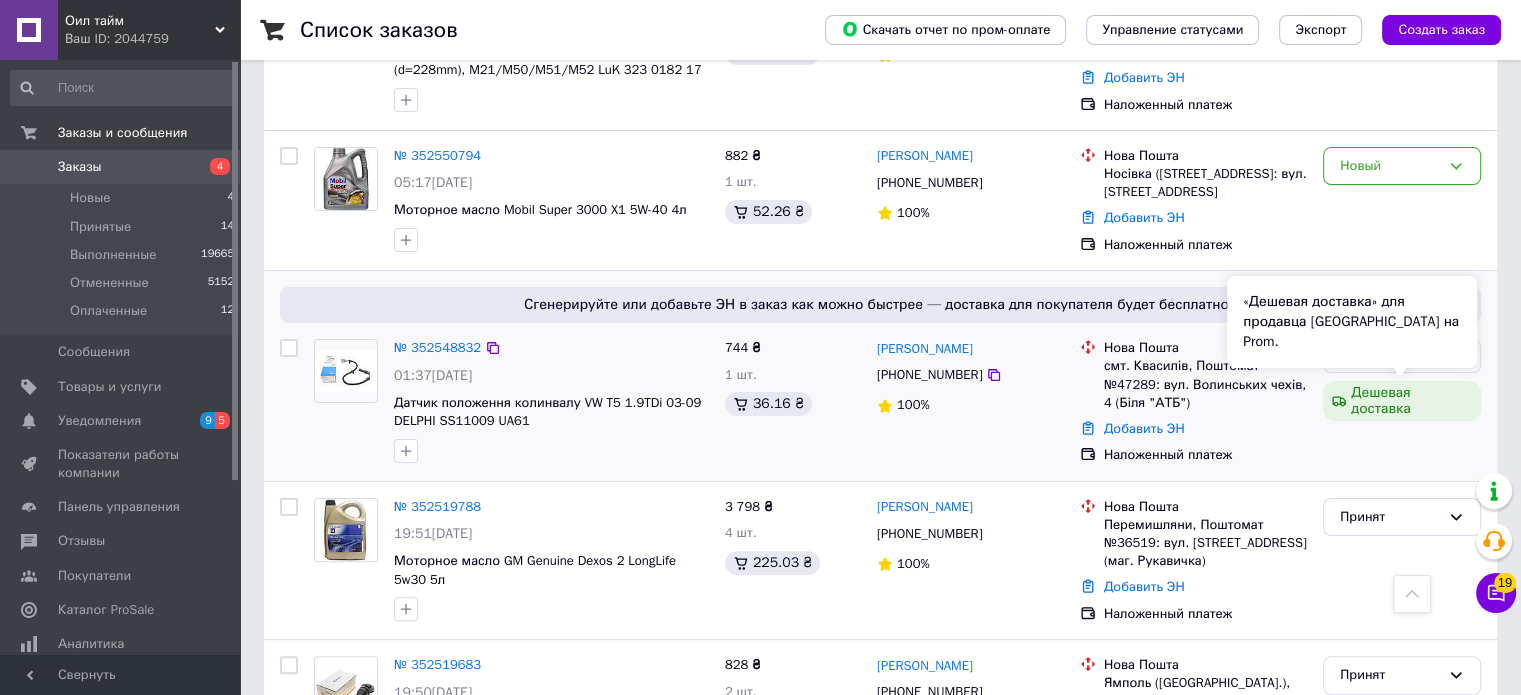 scroll, scrollTop: 200, scrollLeft: 0, axis: vertical 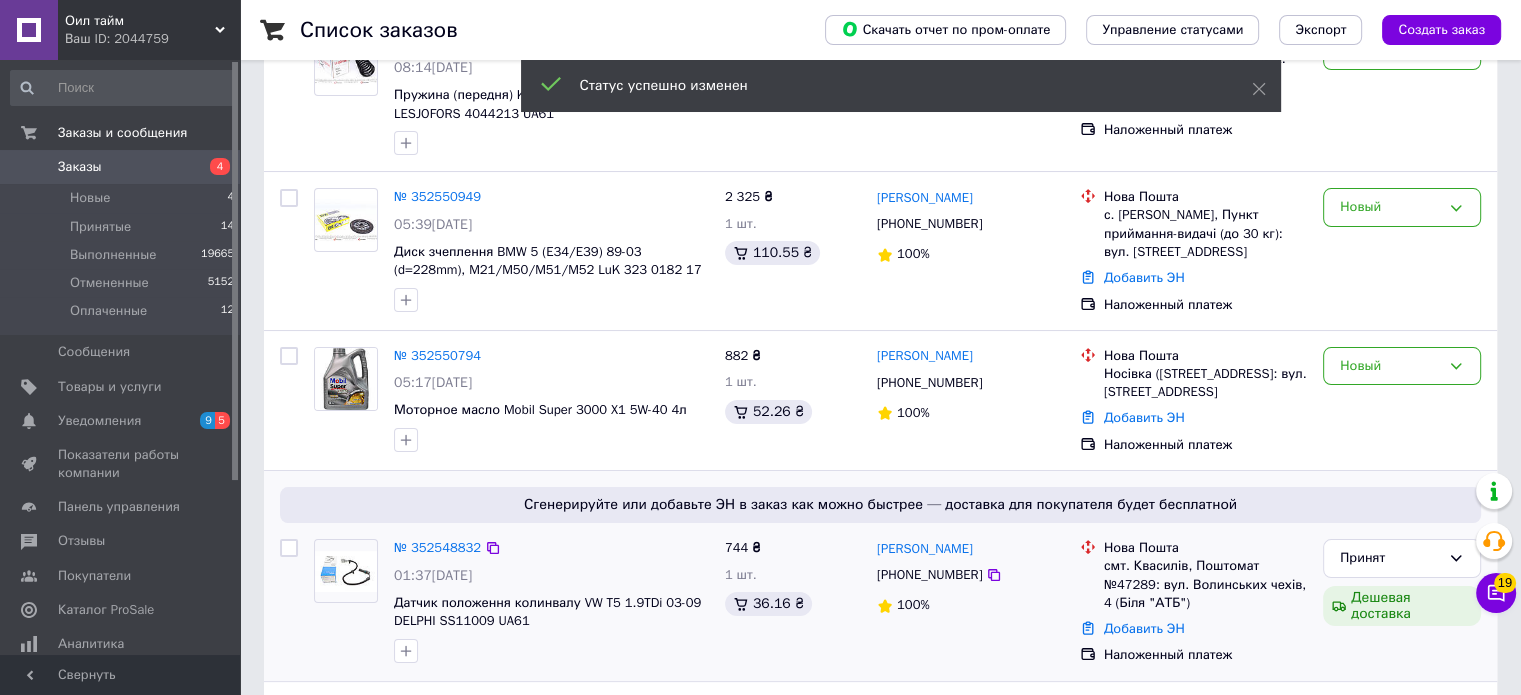 click on "Новый" at bounding box center [1390, 366] 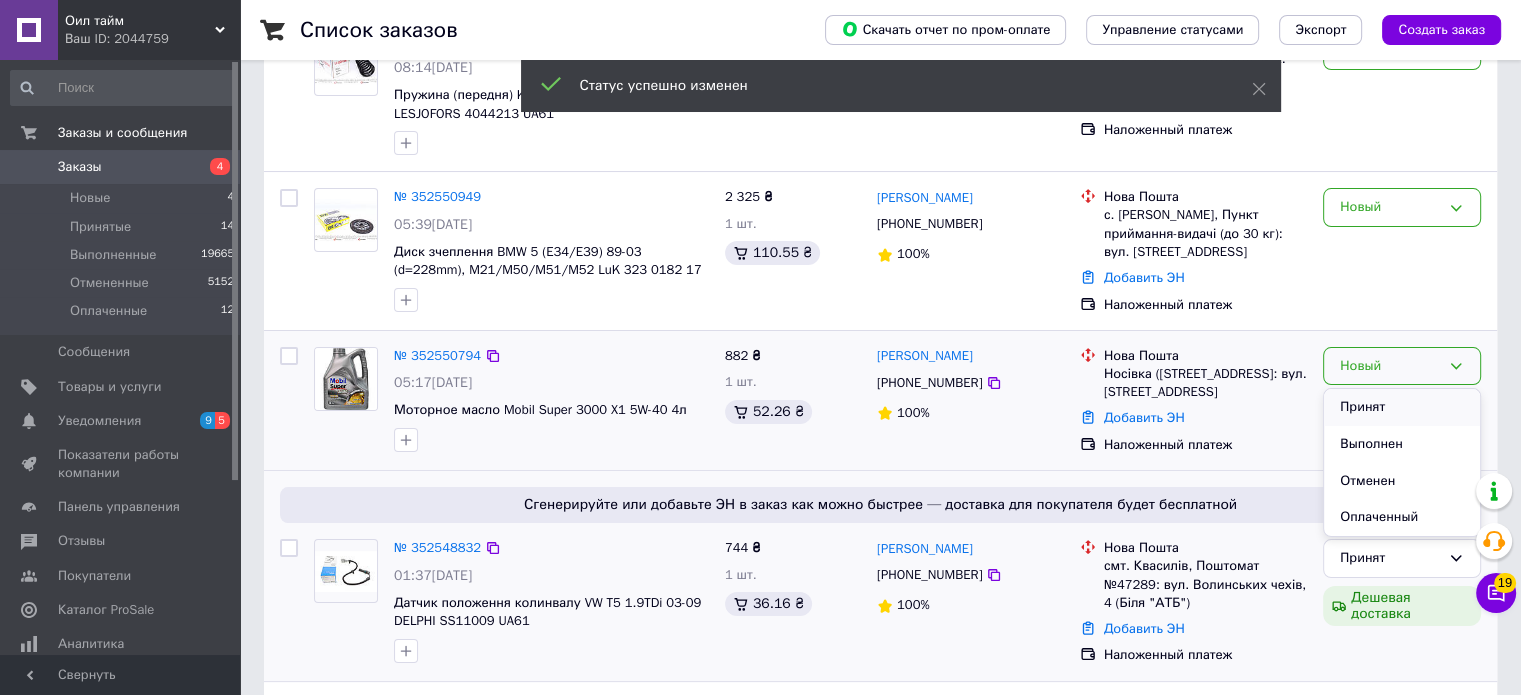 click on "Принят" at bounding box center (1402, 407) 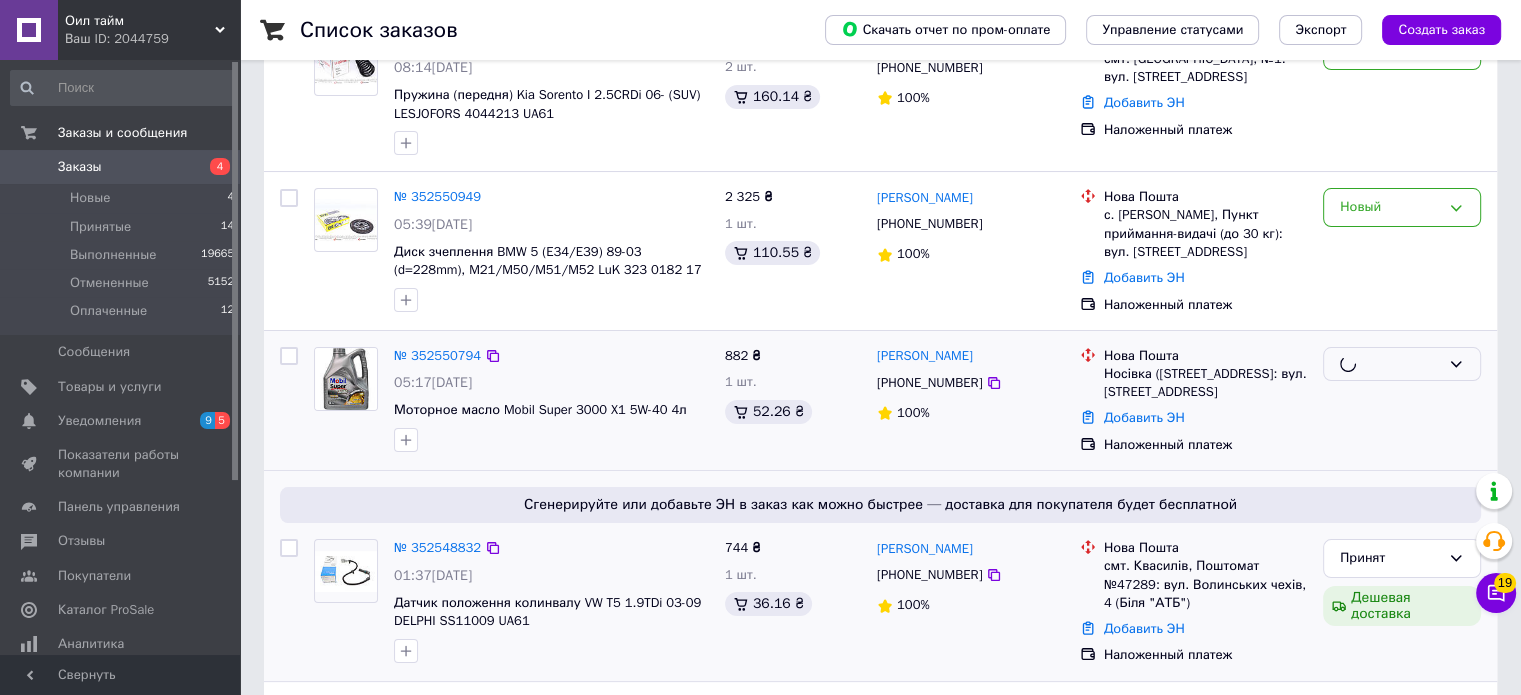 scroll, scrollTop: 0, scrollLeft: 0, axis: both 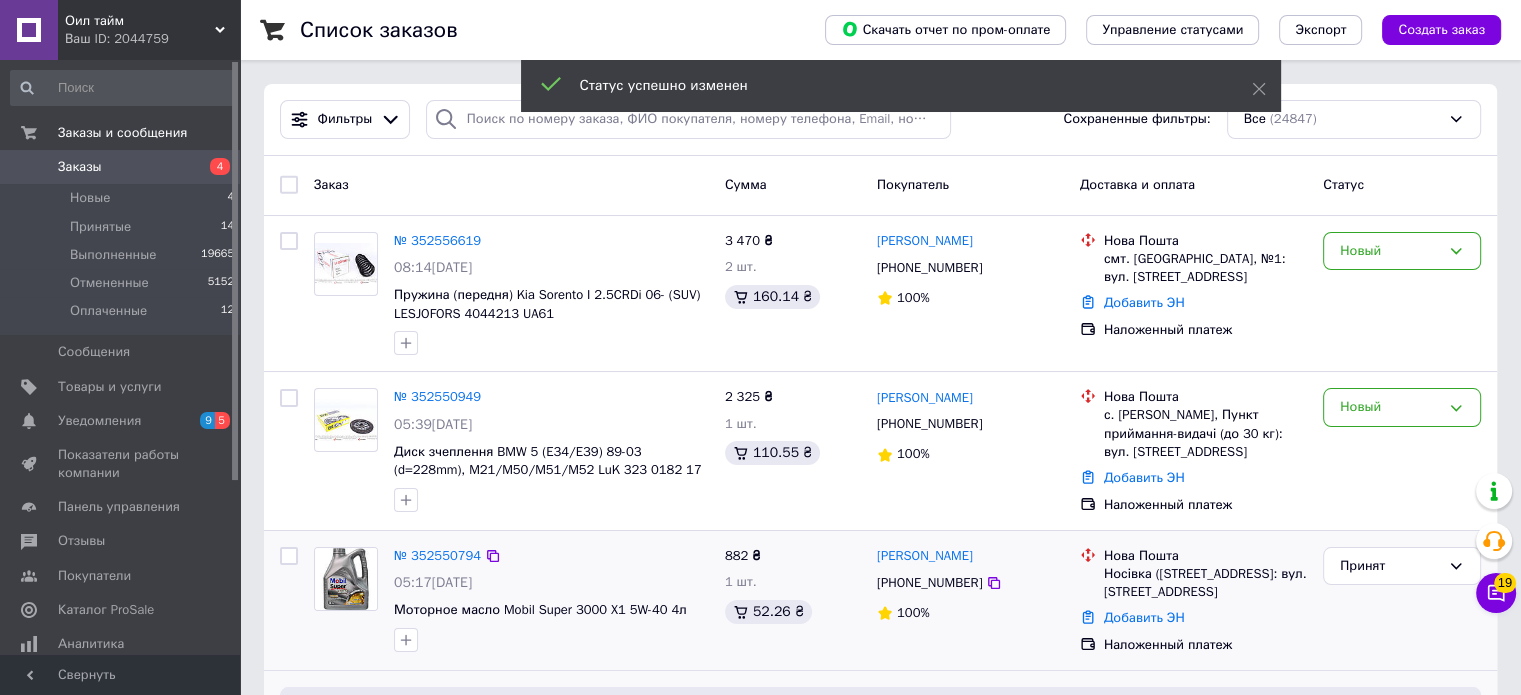 click on "Новый" at bounding box center [1390, 407] 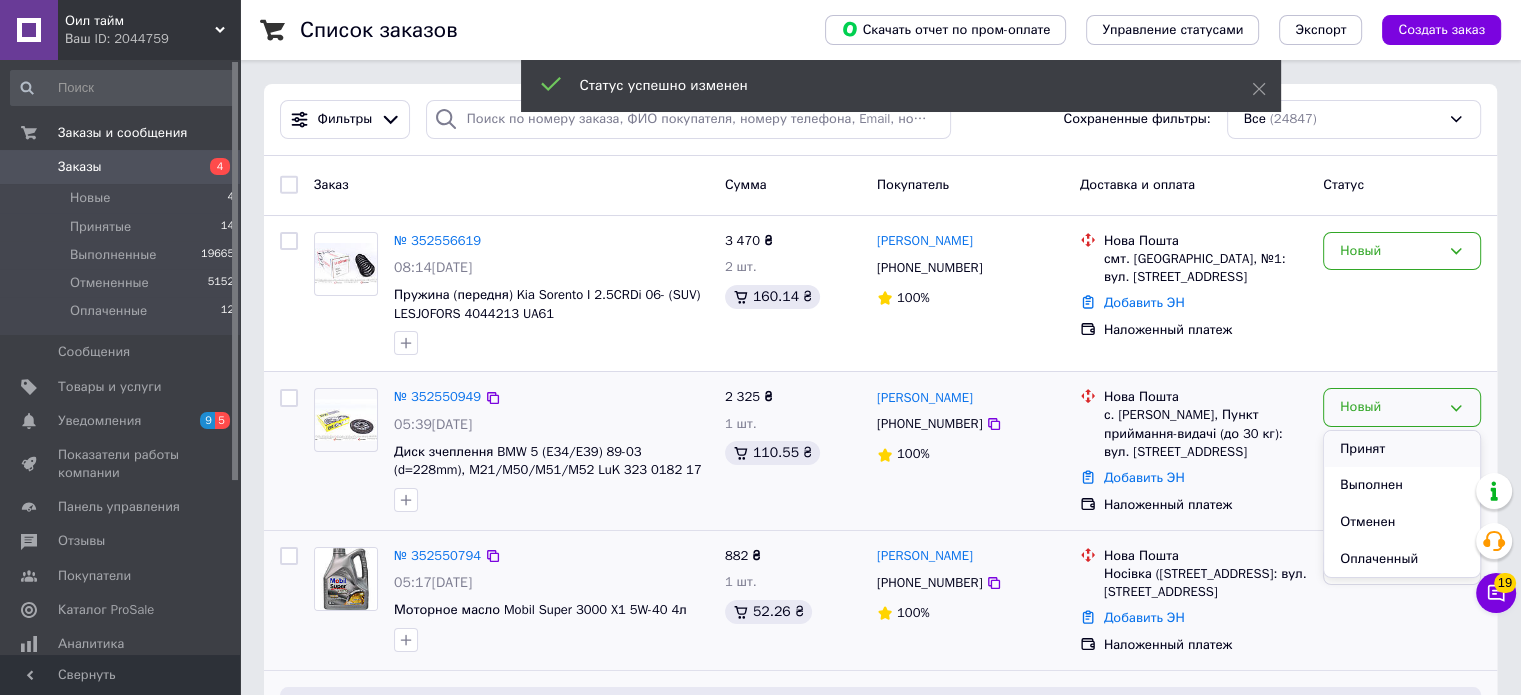 click on "Принят" at bounding box center [1402, 449] 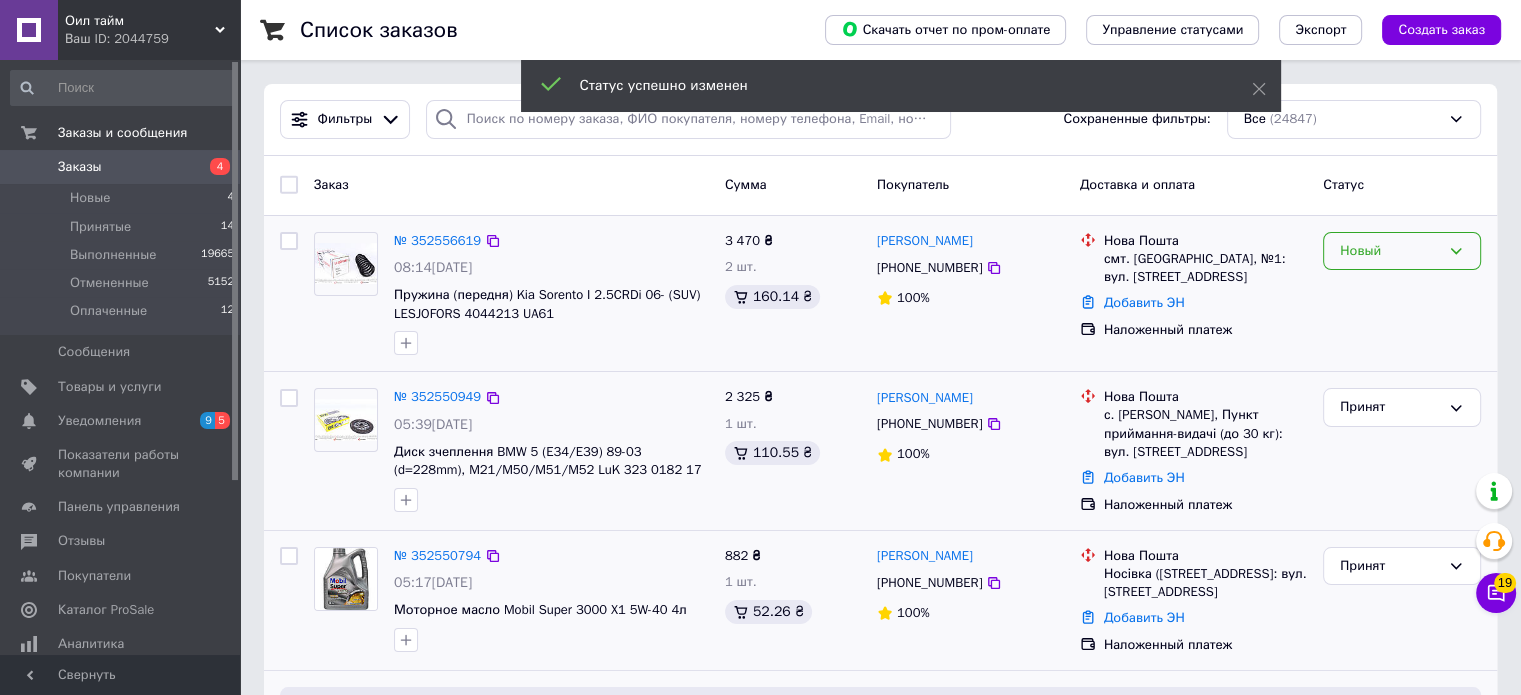 click on "Новый" at bounding box center [1390, 251] 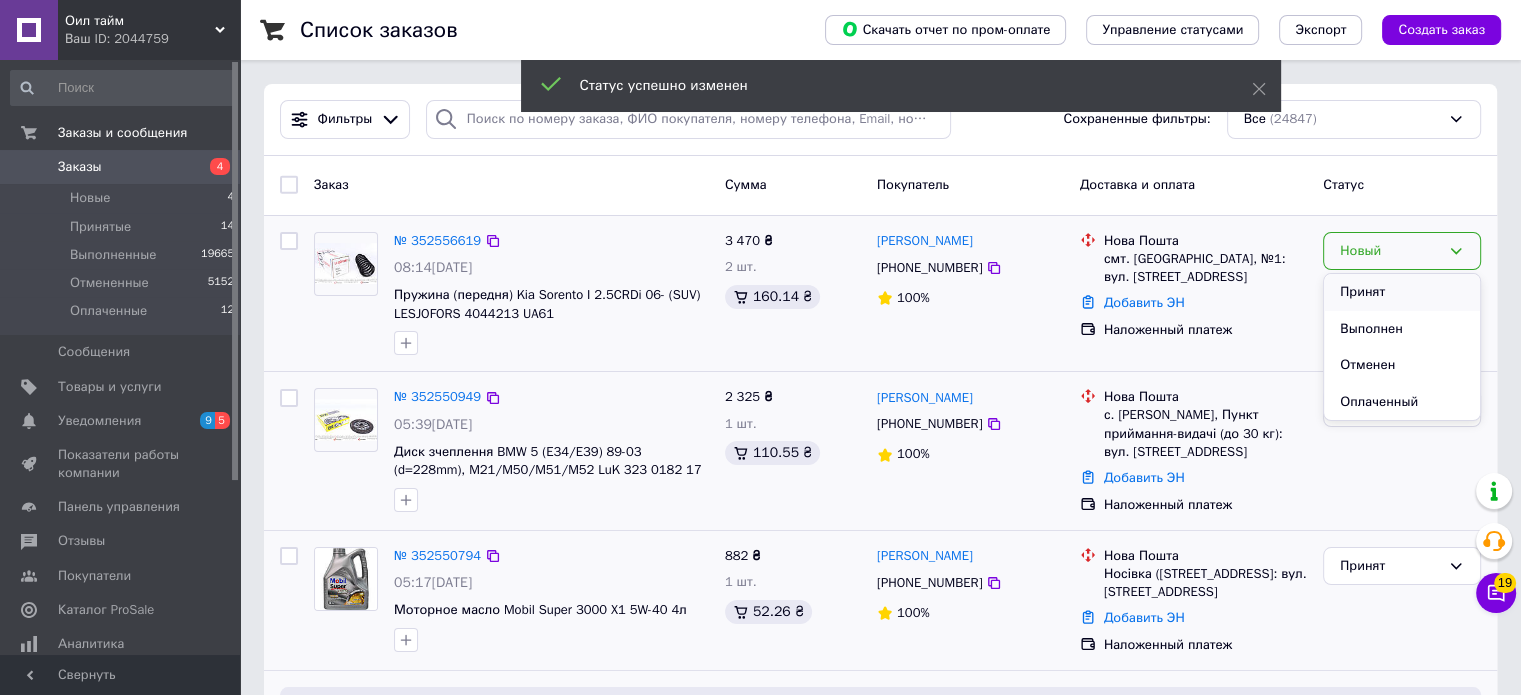 click on "Принят" at bounding box center (1402, 292) 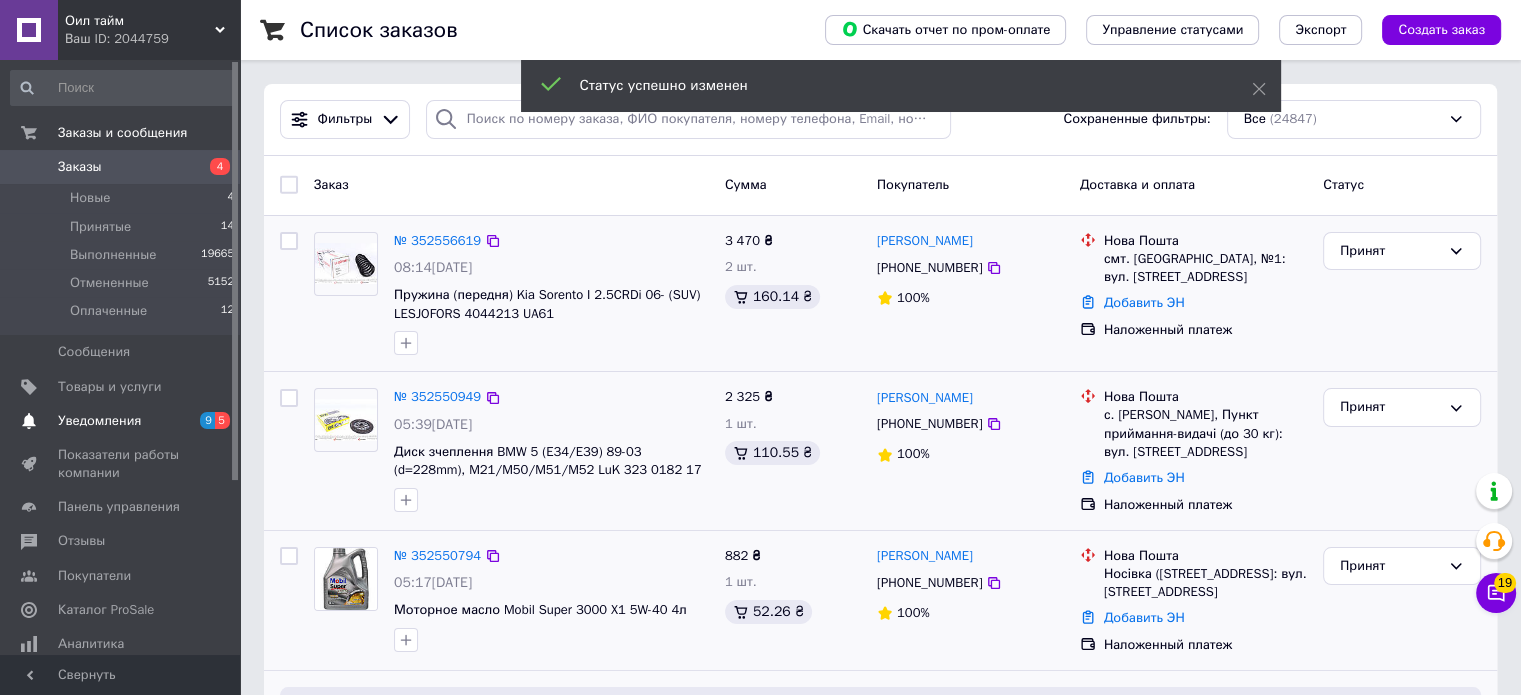 click on "Уведомления" at bounding box center [99, 421] 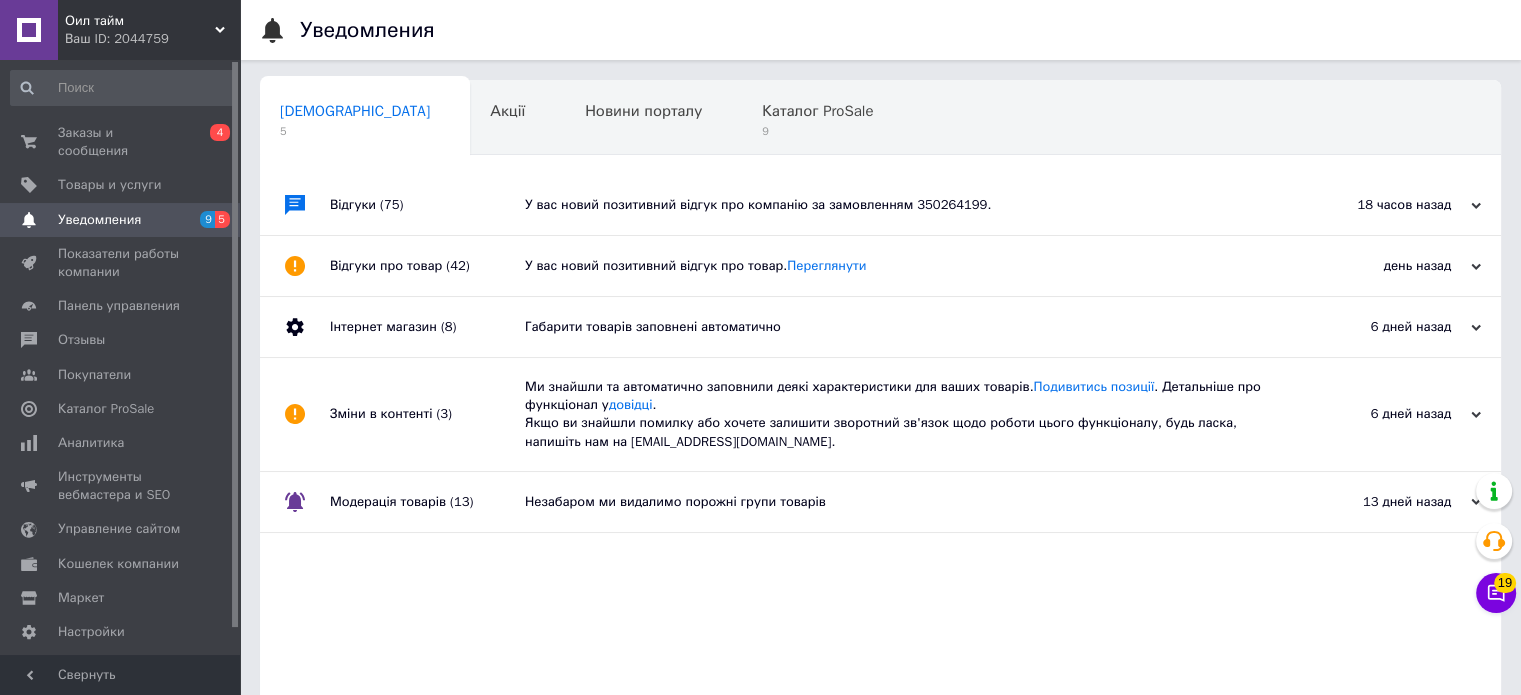 click on "Відгуки про товар   (42)" at bounding box center (427, 266) 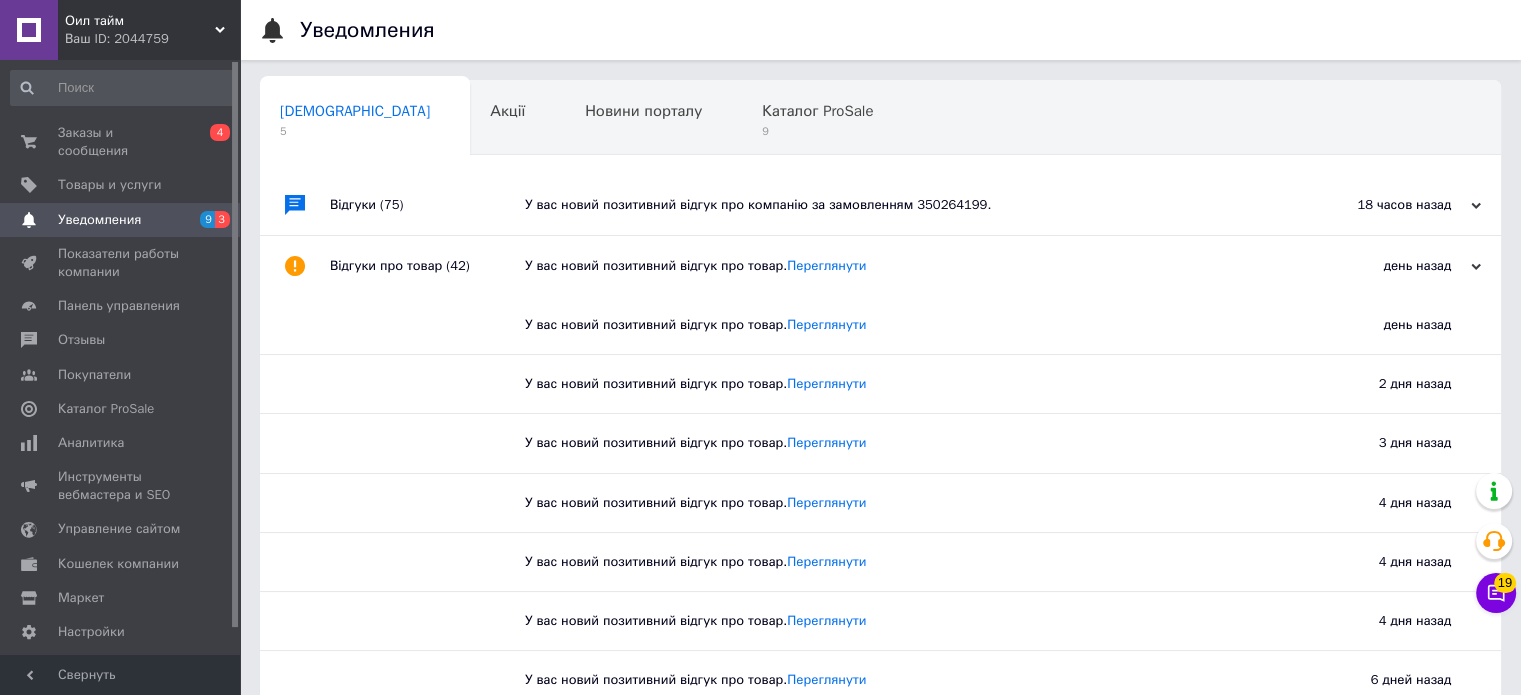 click on "У вас новий позитивний відгук про компанію за замовленням 350264199." at bounding box center (903, 205) 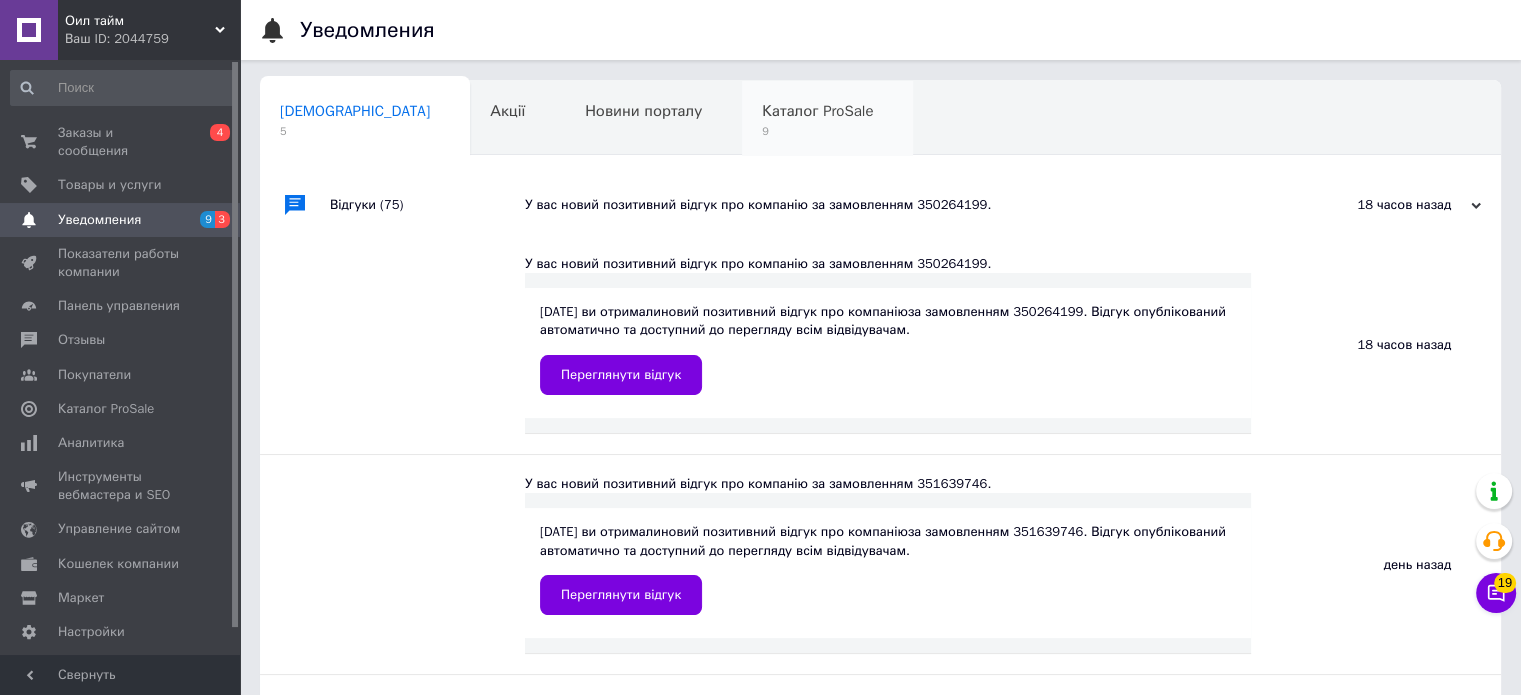 click on "Каталог ProSale 9" at bounding box center [827, 119] 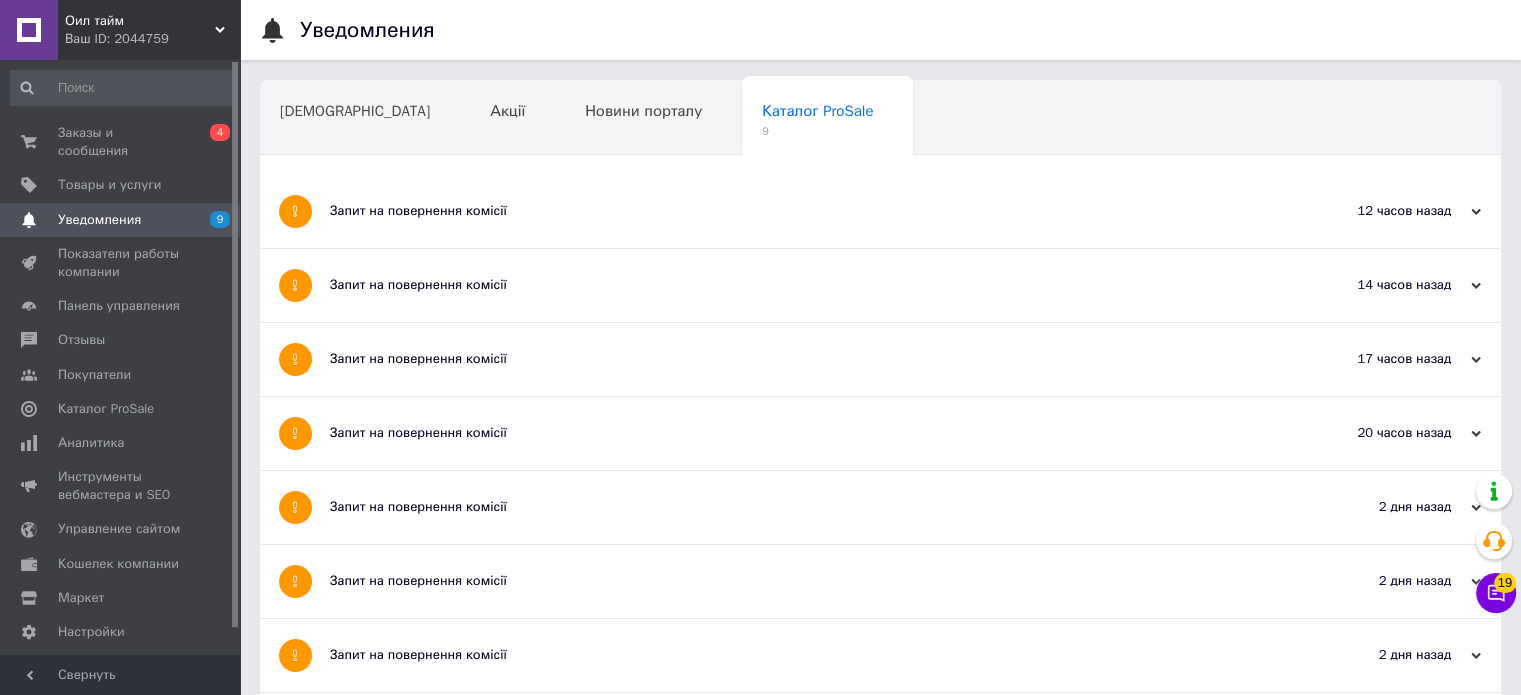 scroll, scrollTop: 200, scrollLeft: 0, axis: vertical 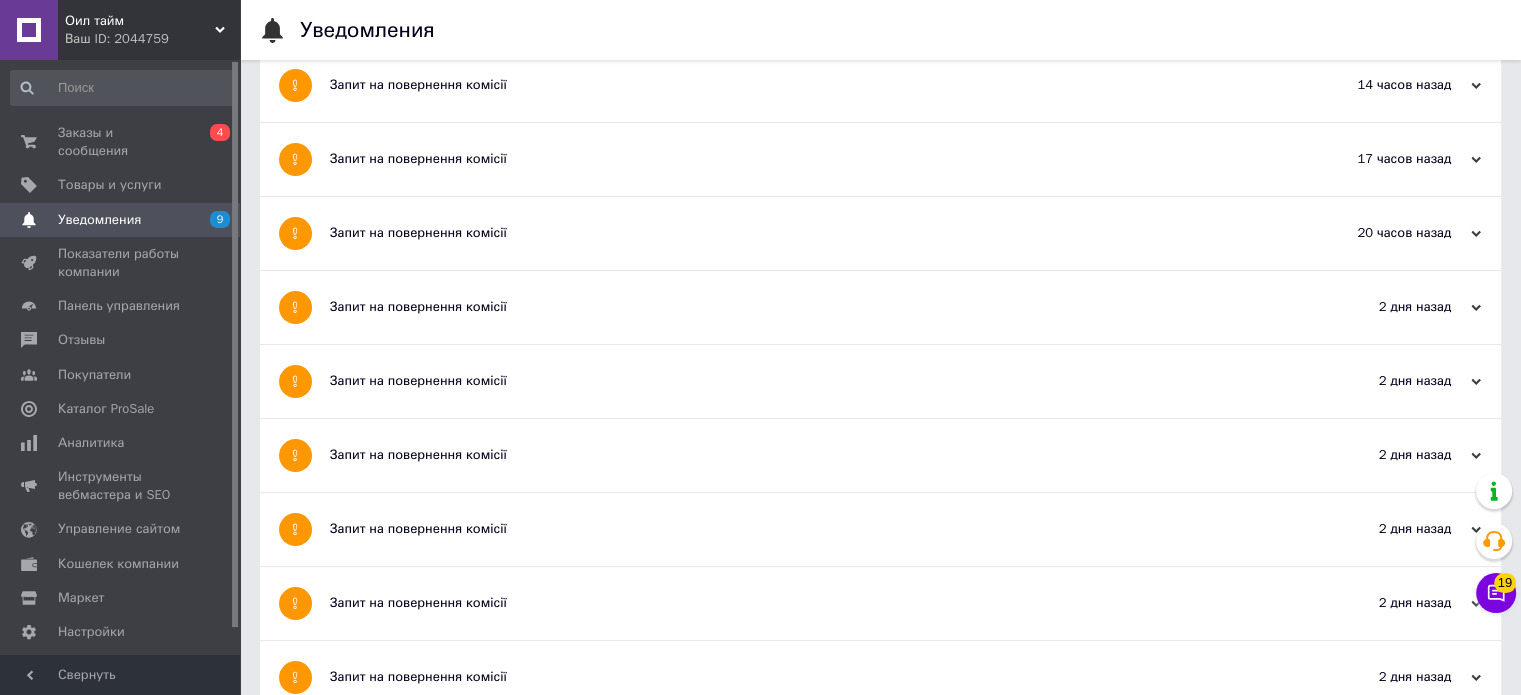 click on "Запит на повернення комісії" at bounding box center [805, 603] 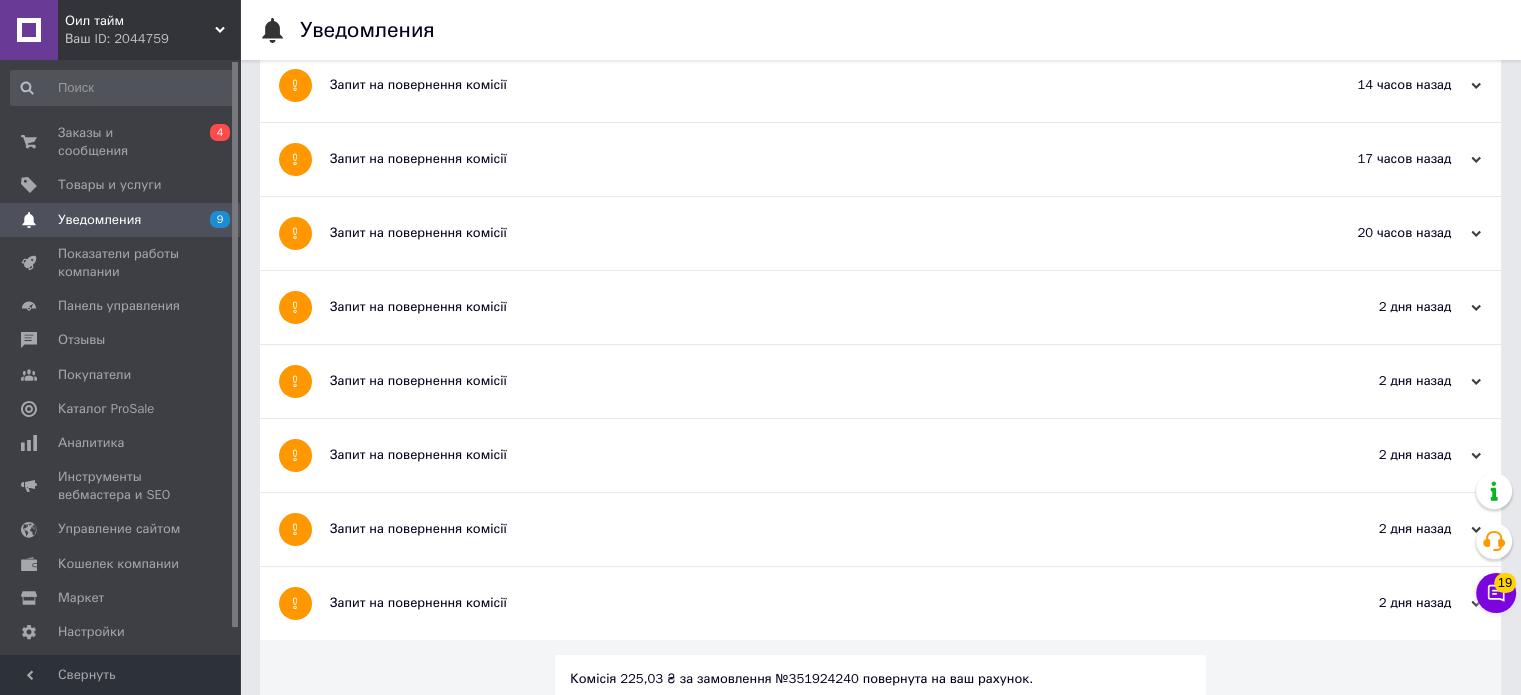 click on "Запит на повернення комісії" at bounding box center [805, 529] 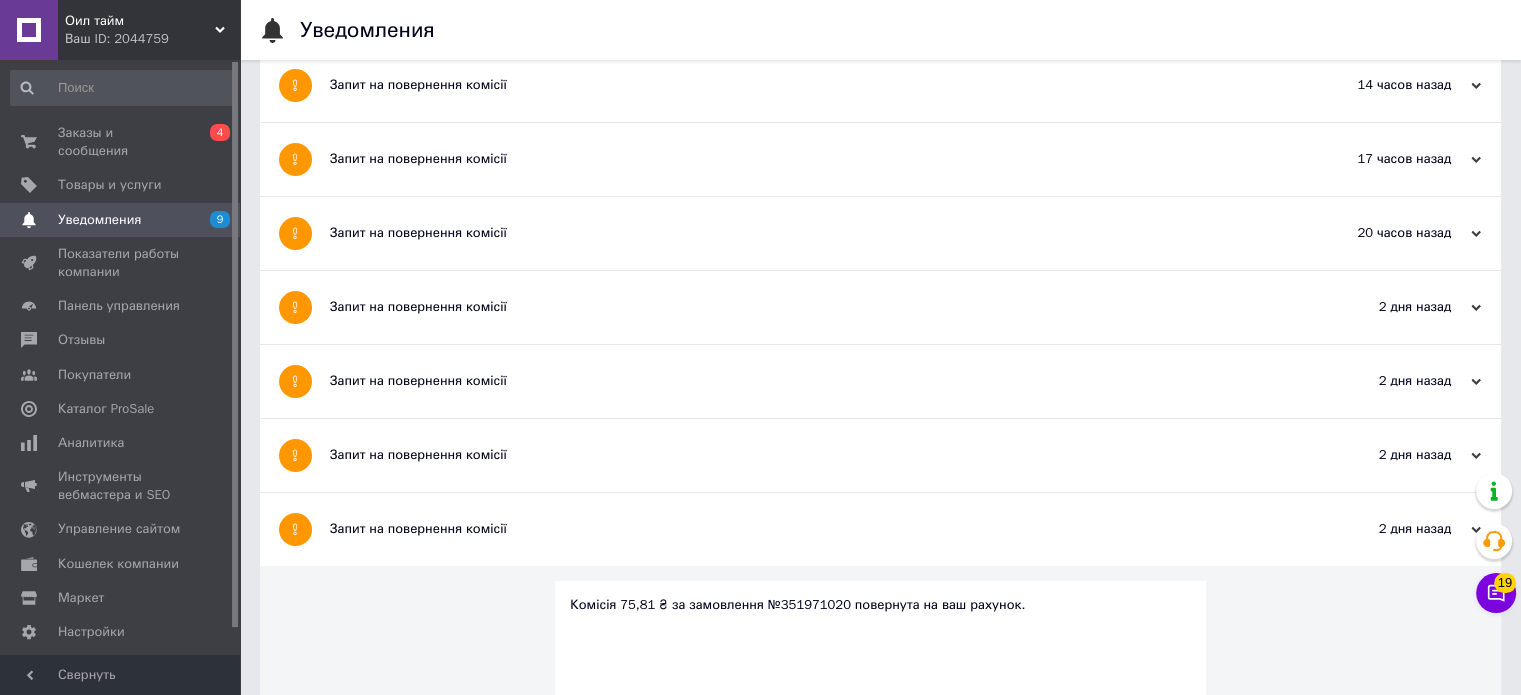 click on "Запит на повернення комісії" at bounding box center (805, 455) 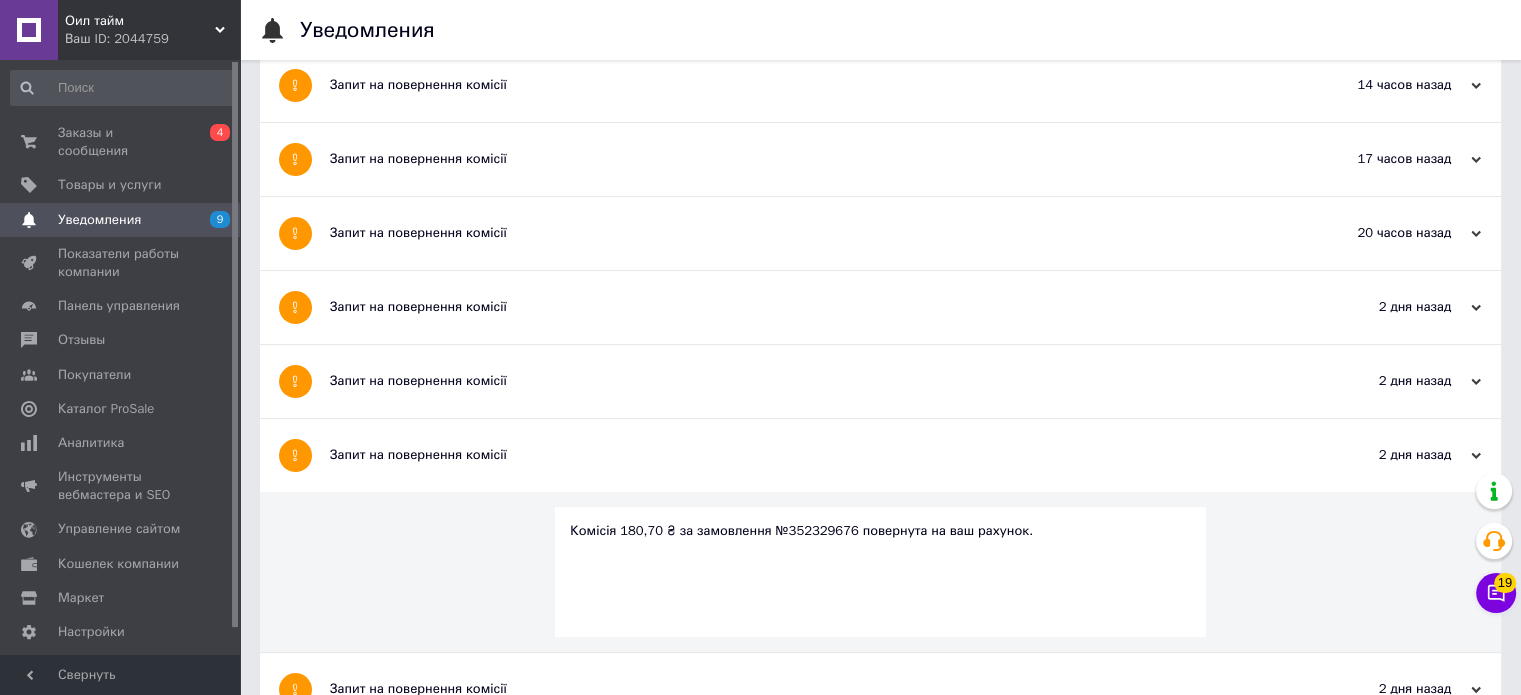 click on "Запит на повернення комісії" at bounding box center (805, 381) 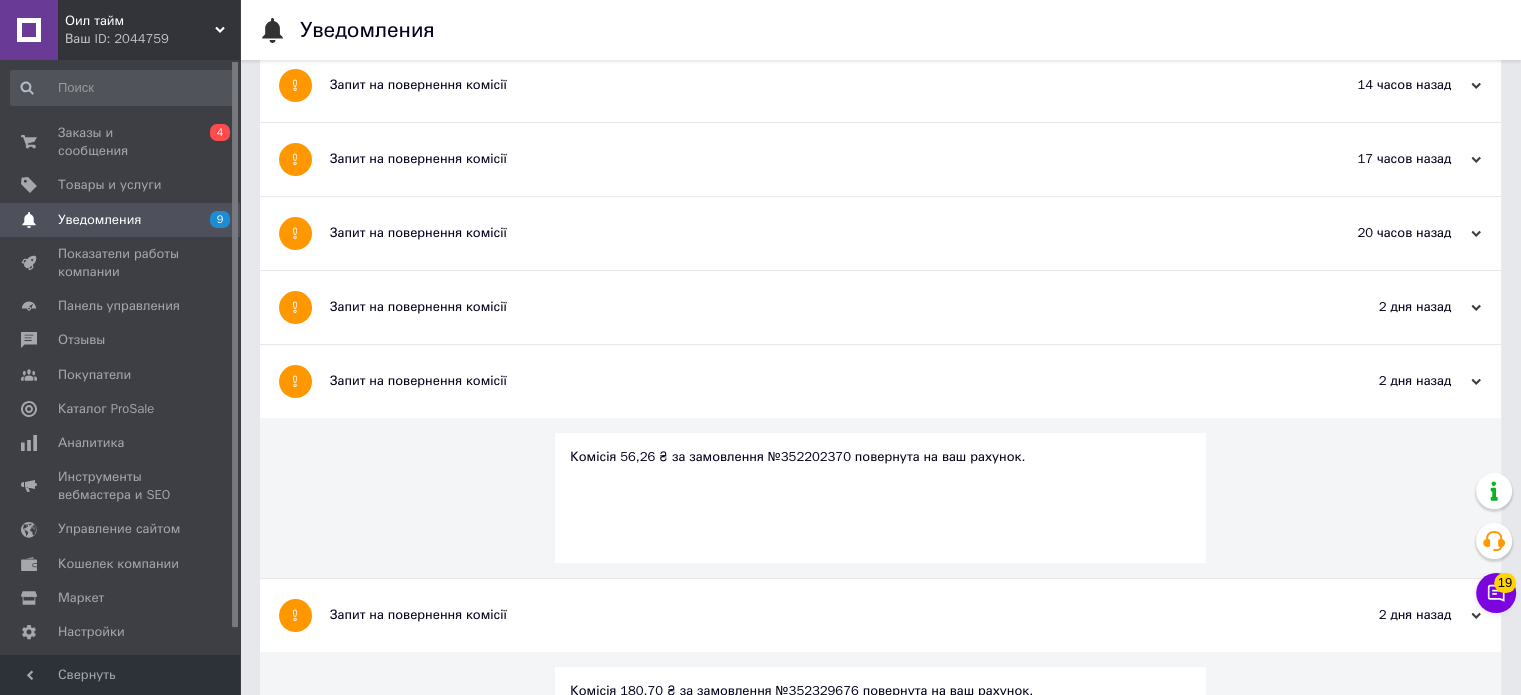 click on "Запит на повернення комісії" at bounding box center [805, 307] 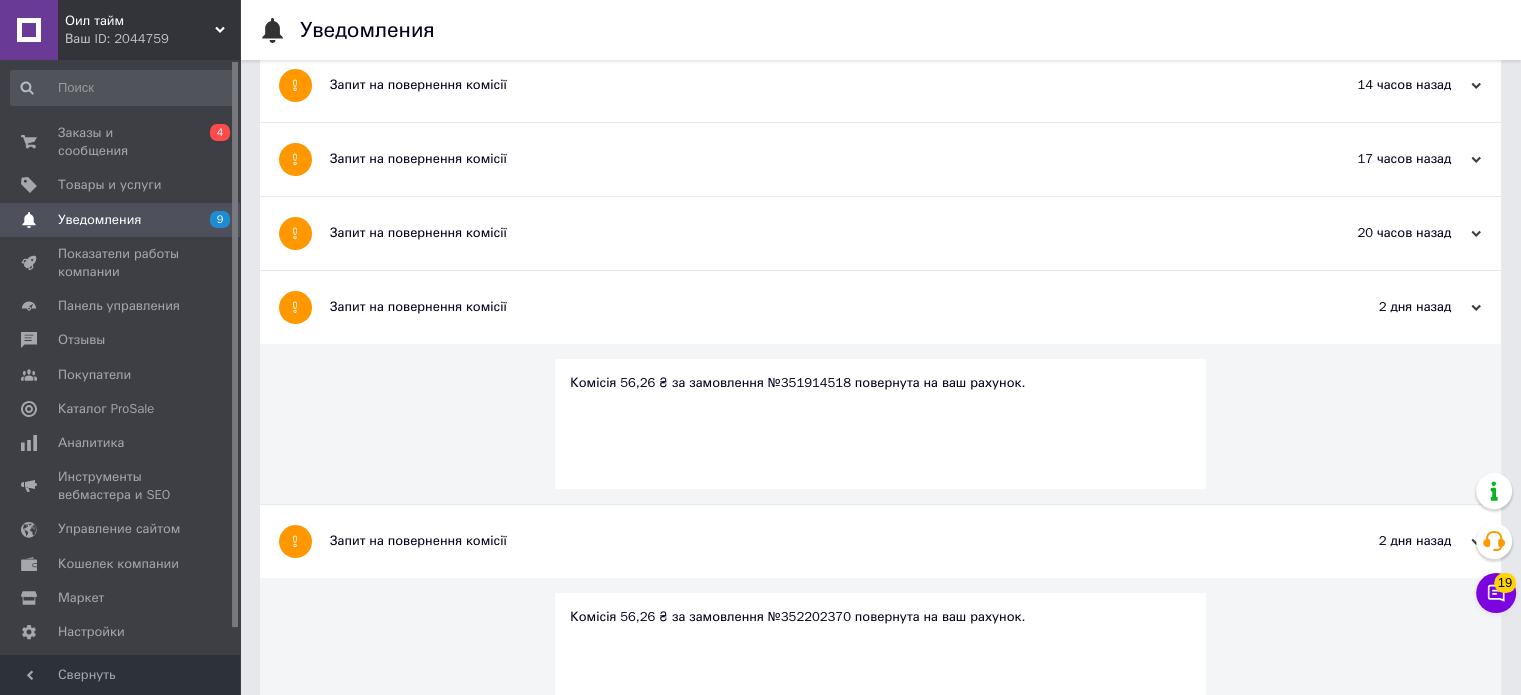 scroll, scrollTop: 0, scrollLeft: 0, axis: both 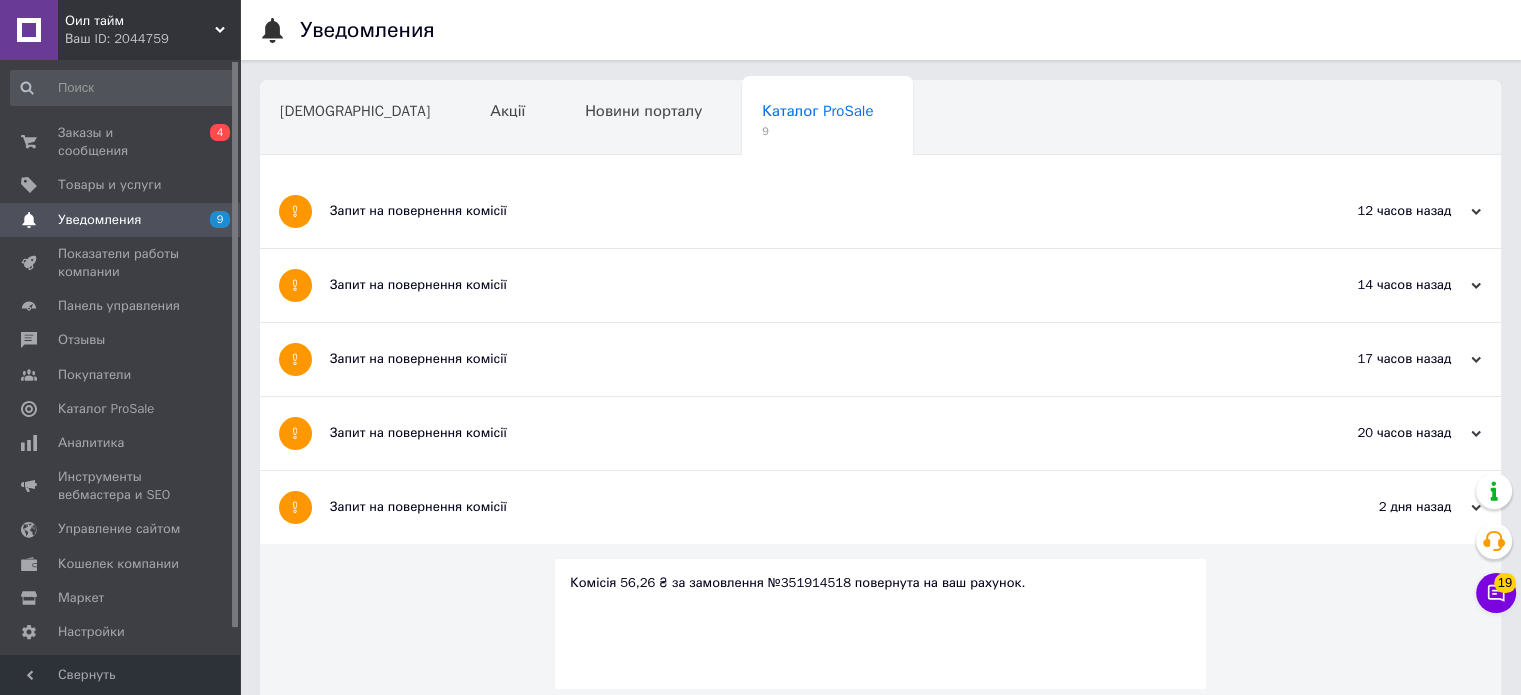 click on "Запит на повернення комісії" at bounding box center [805, 433] 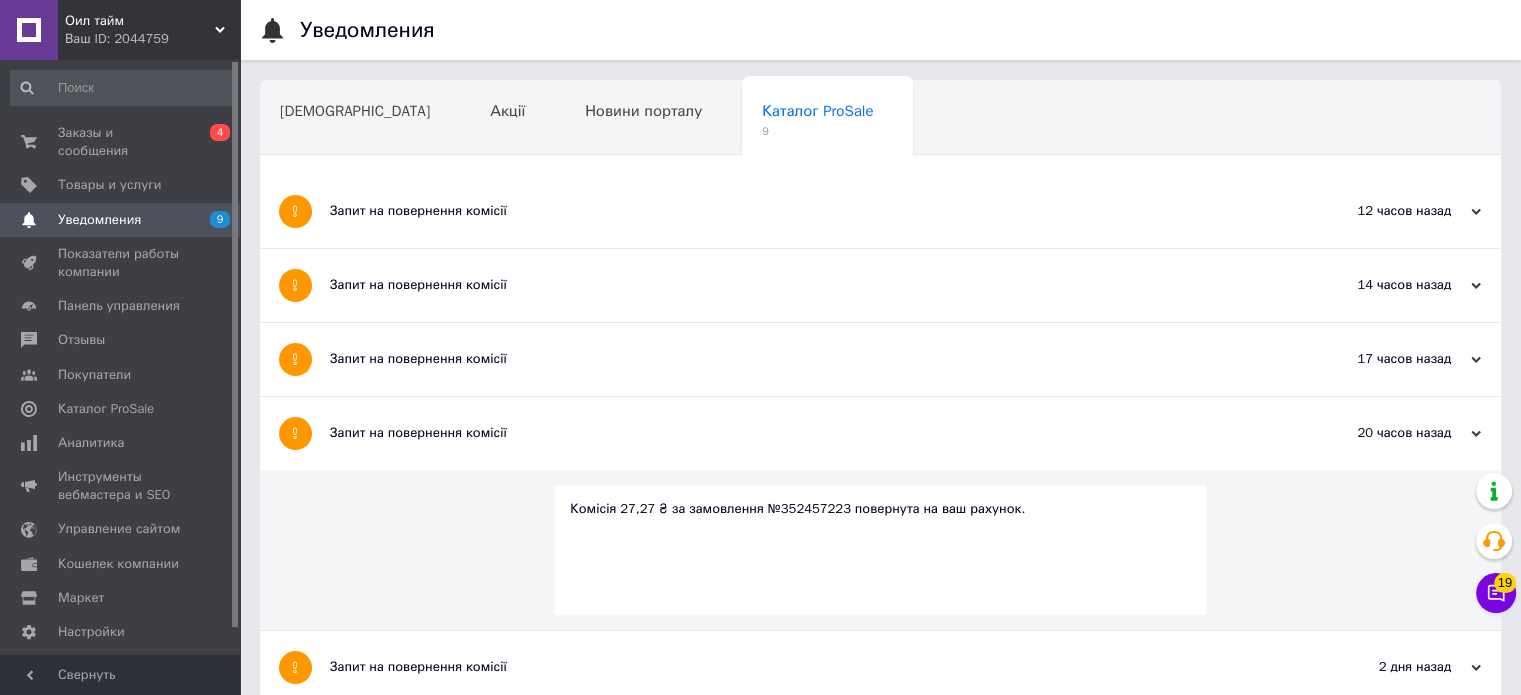 click on "Запит на повернення комісії" at bounding box center (805, 359) 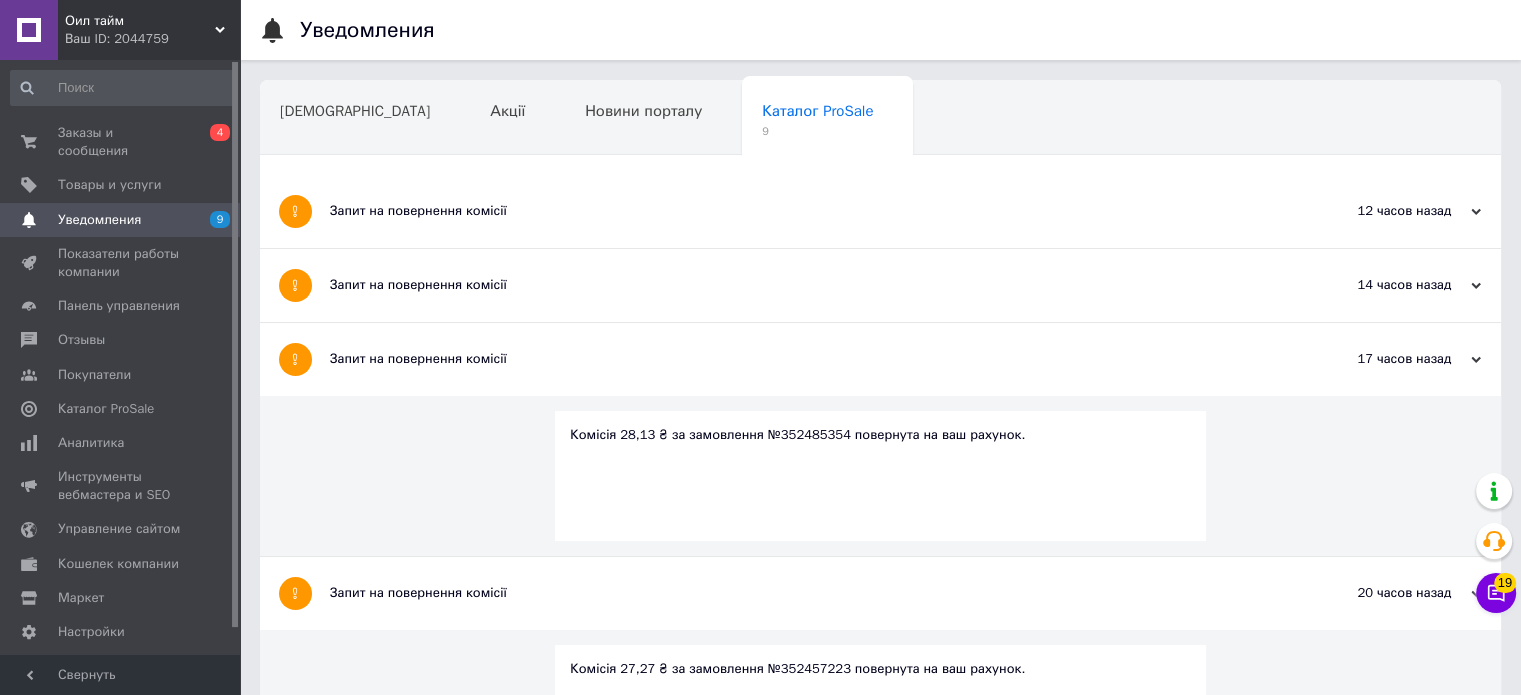 click on "Запит на повернення комісії" at bounding box center [805, 285] 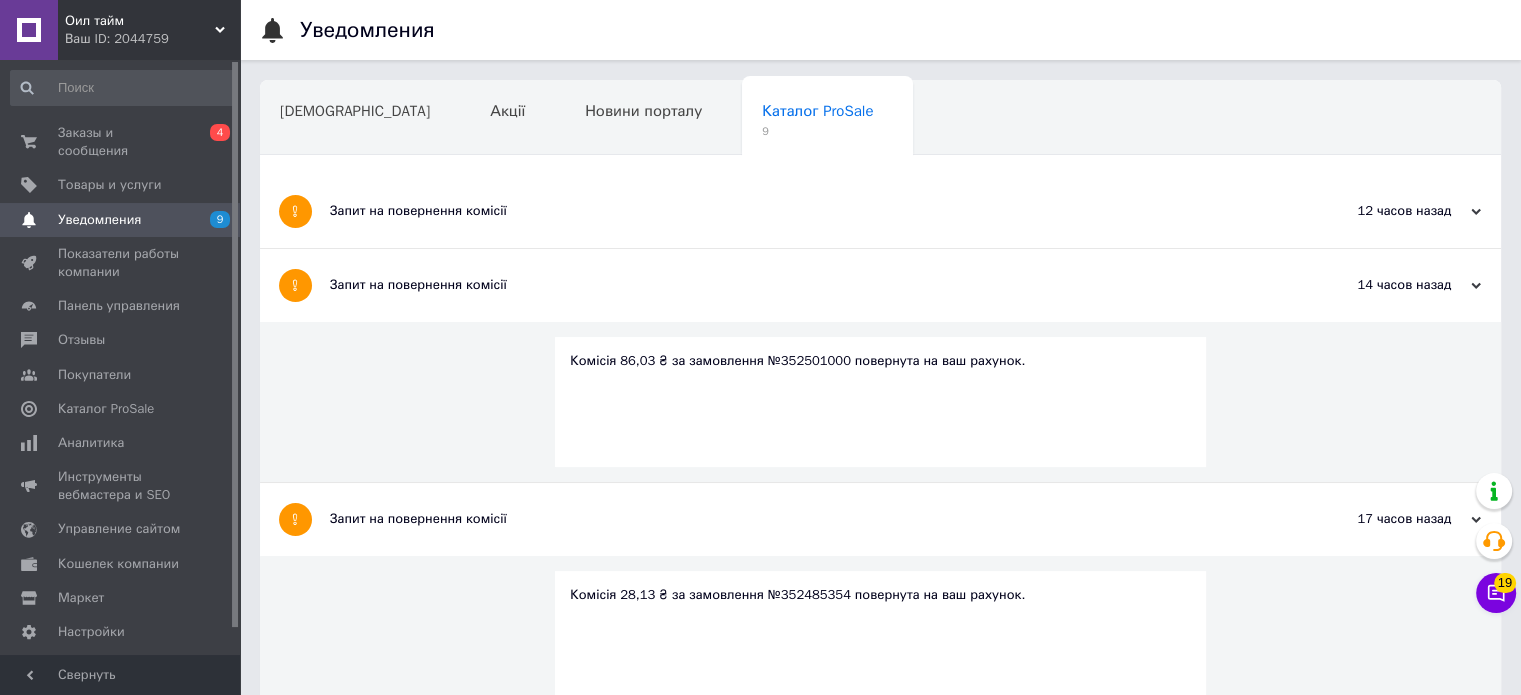 click on "Запит на повернення комісії" at bounding box center (805, 211) 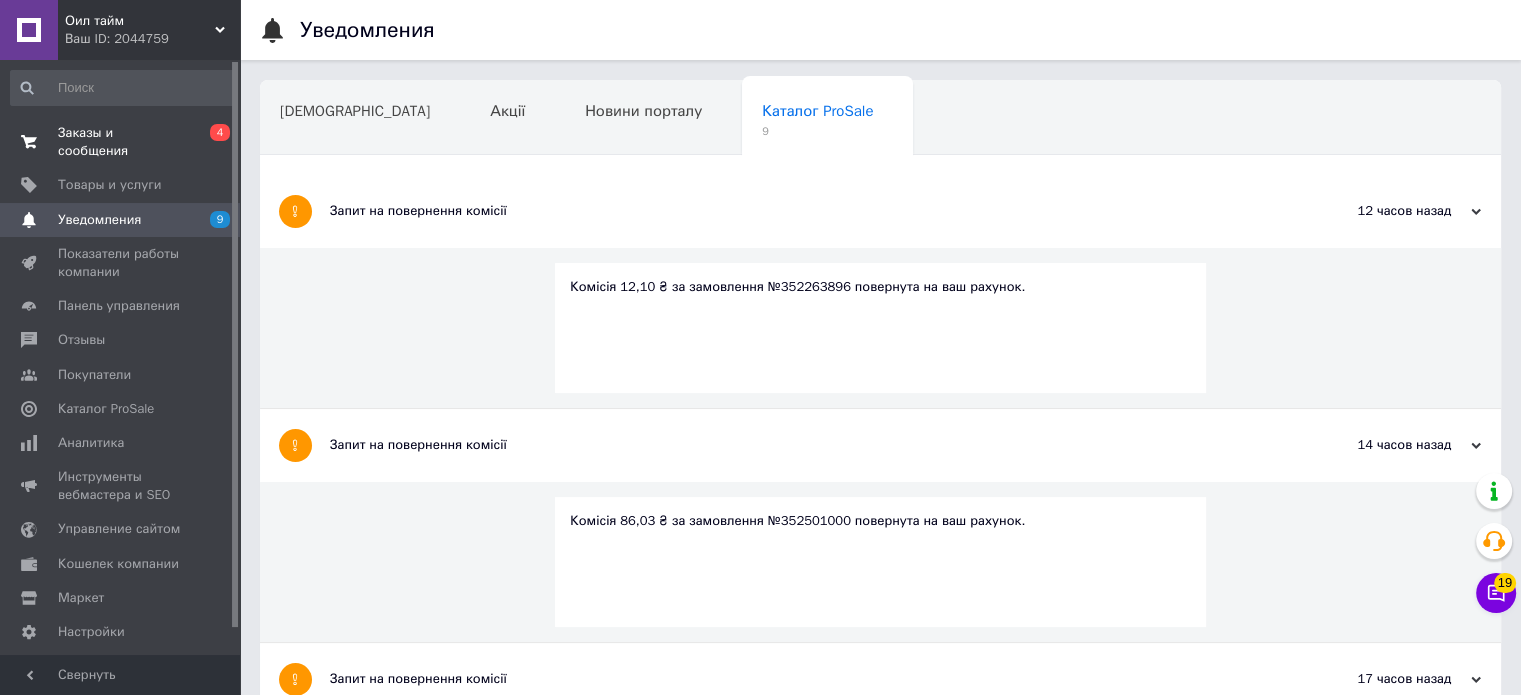 click on "Заказы и сообщения" at bounding box center [121, 142] 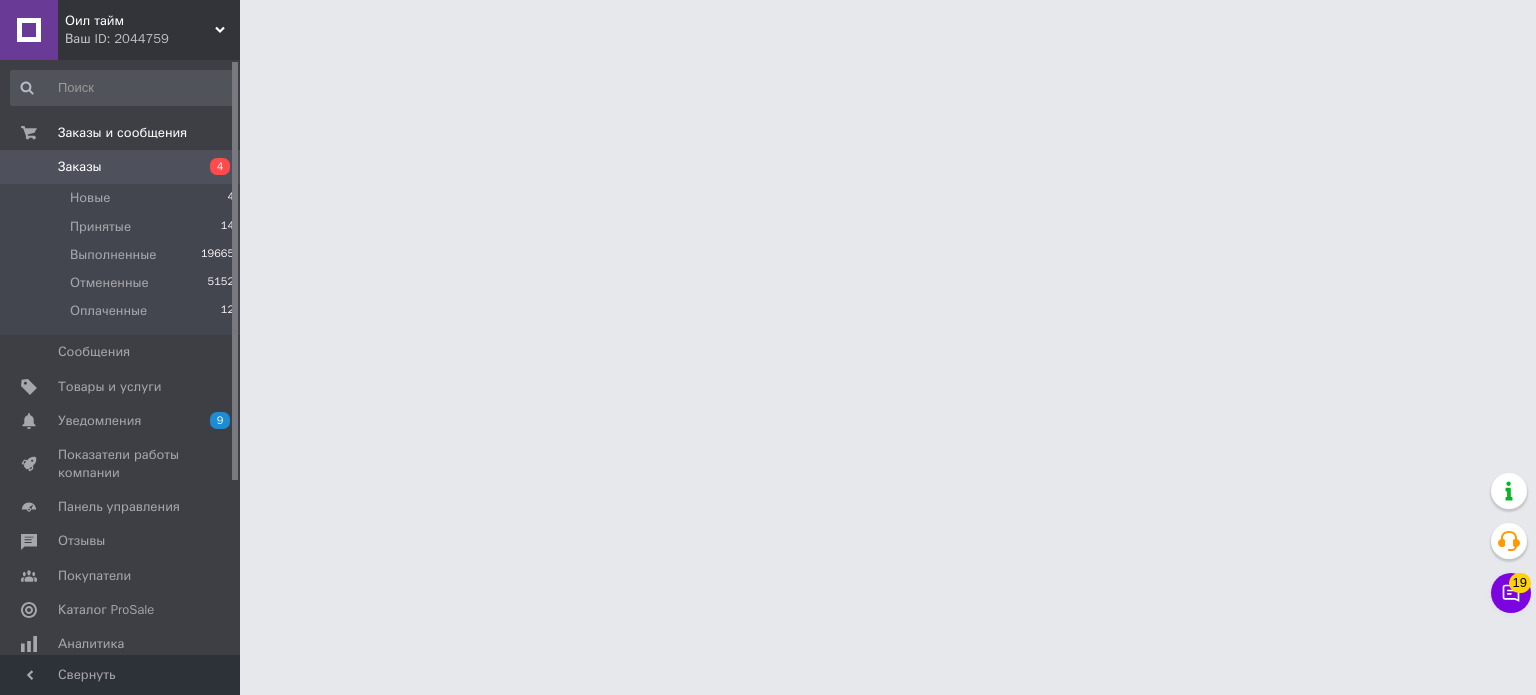 click on "Ваш ID: 2044759" at bounding box center [152, 39] 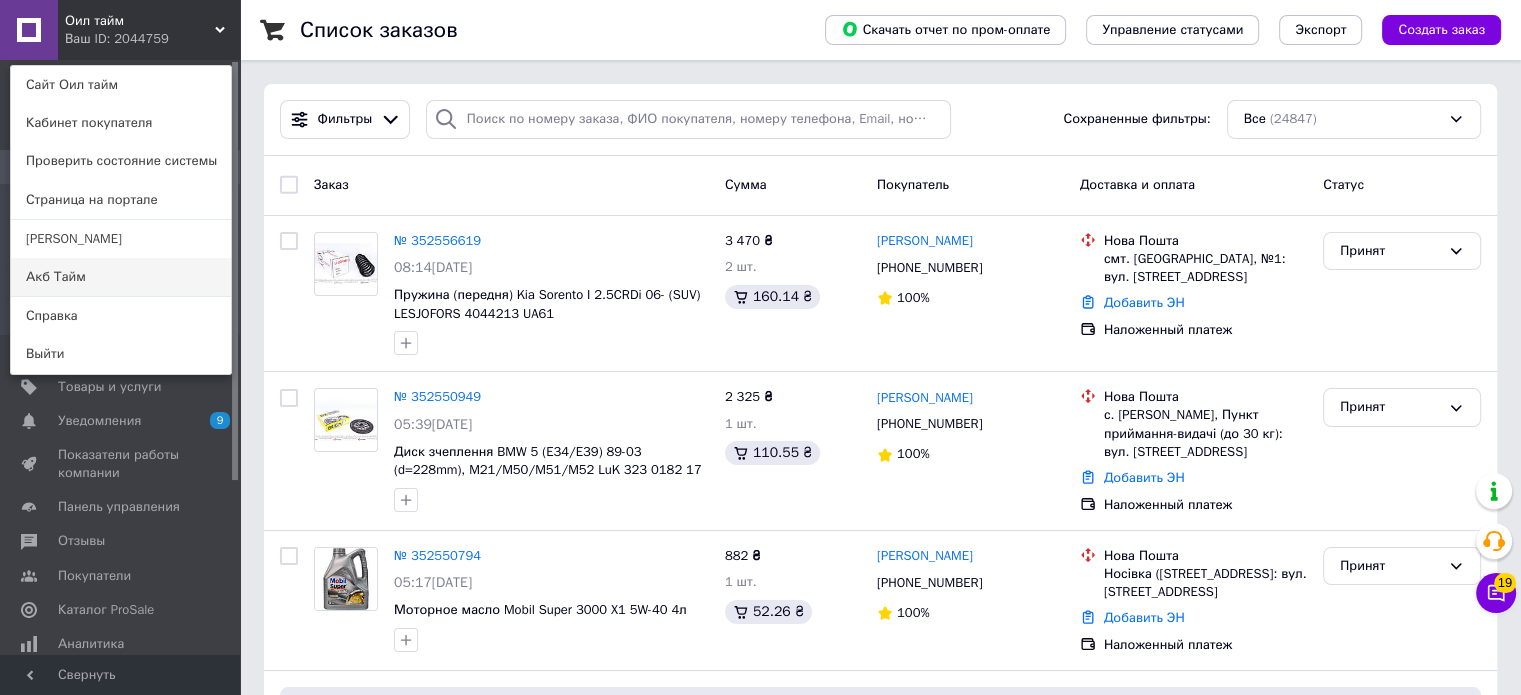click on "Акб Тайм" at bounding box center [121, 277] 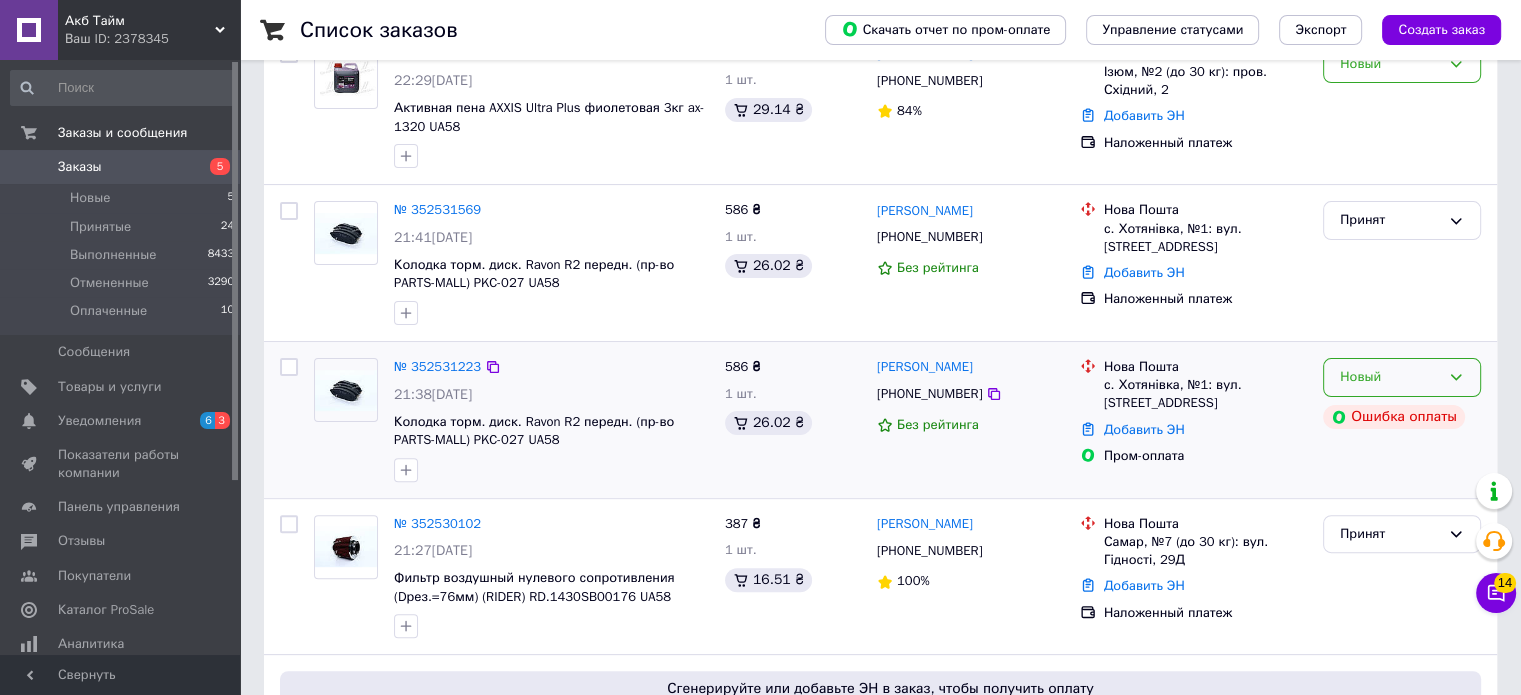 scroll, scrollTop: 600, scrollLeft: 0, axis: vertical 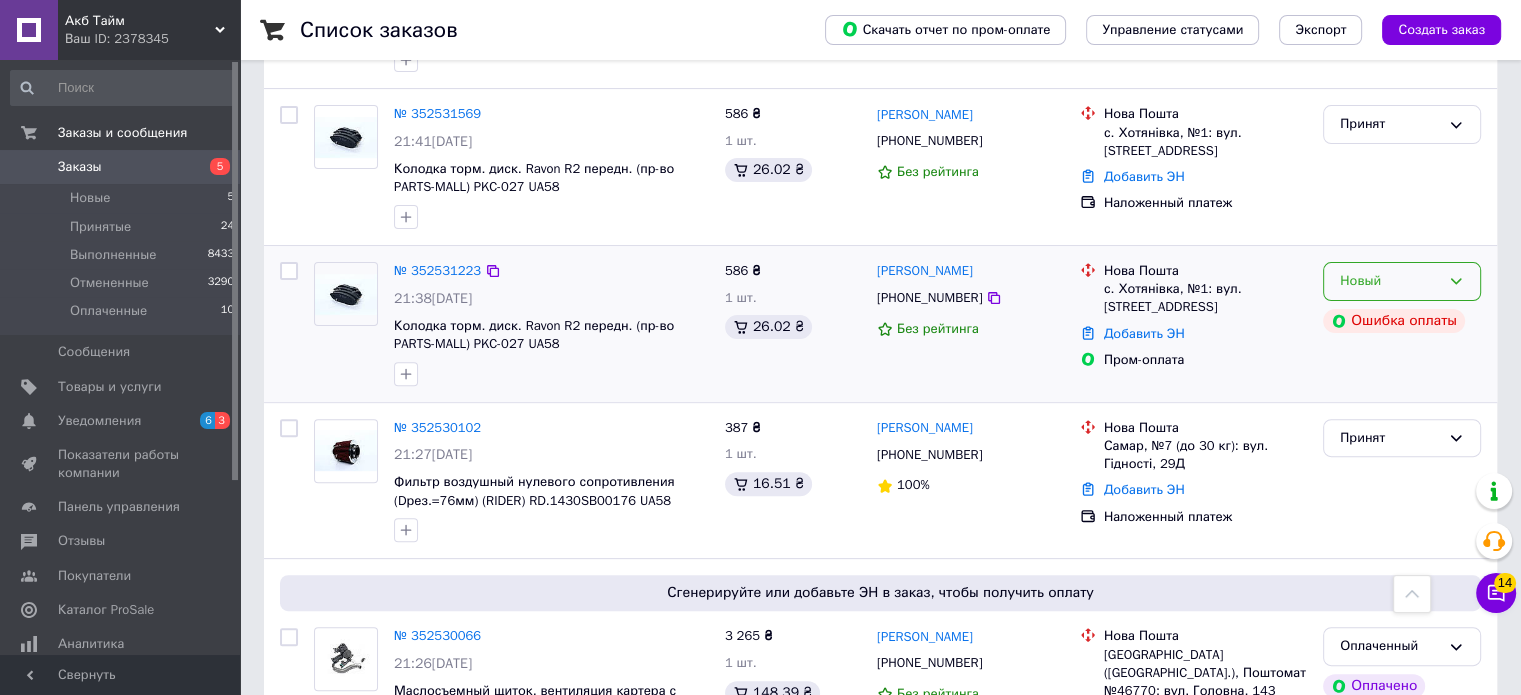 click on "Новый" at bounding box center [1402, 281] 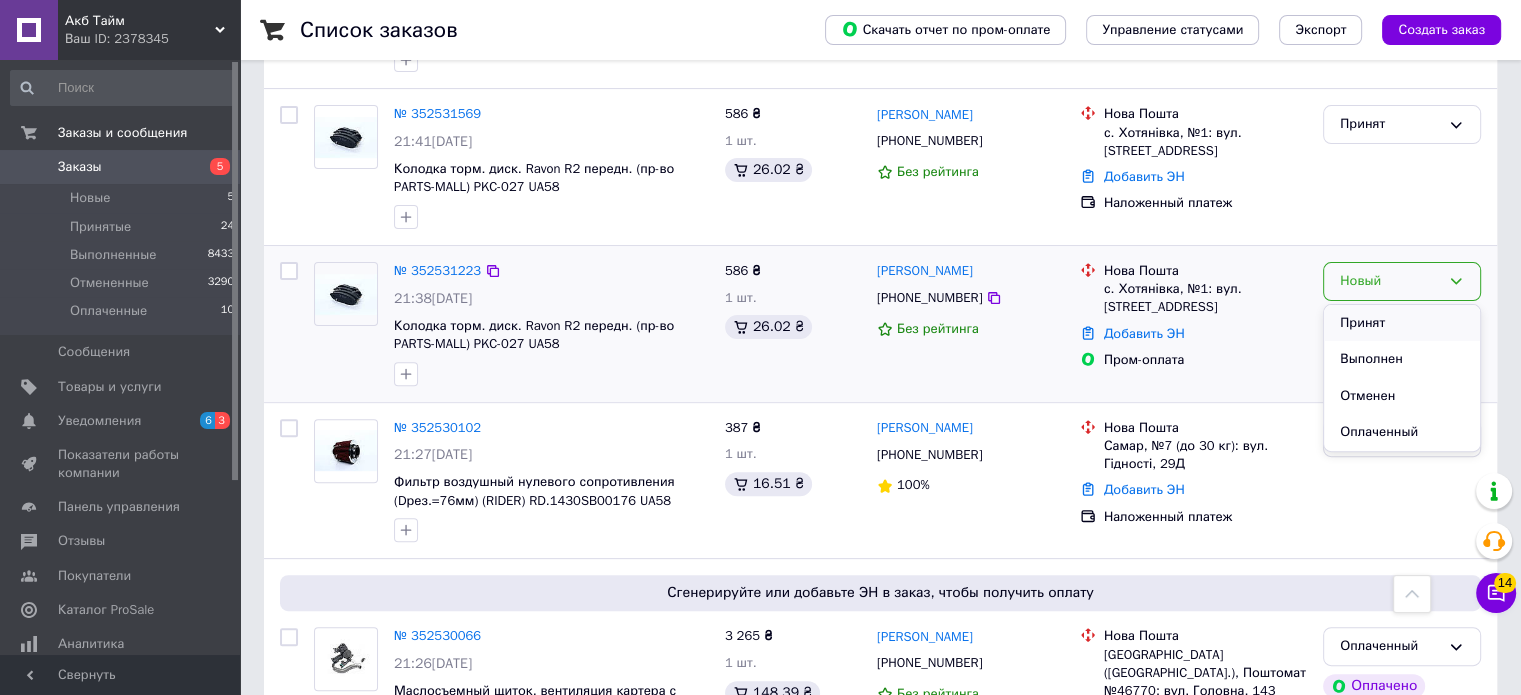 click on "Принят" at bounding box center [1402, 323] 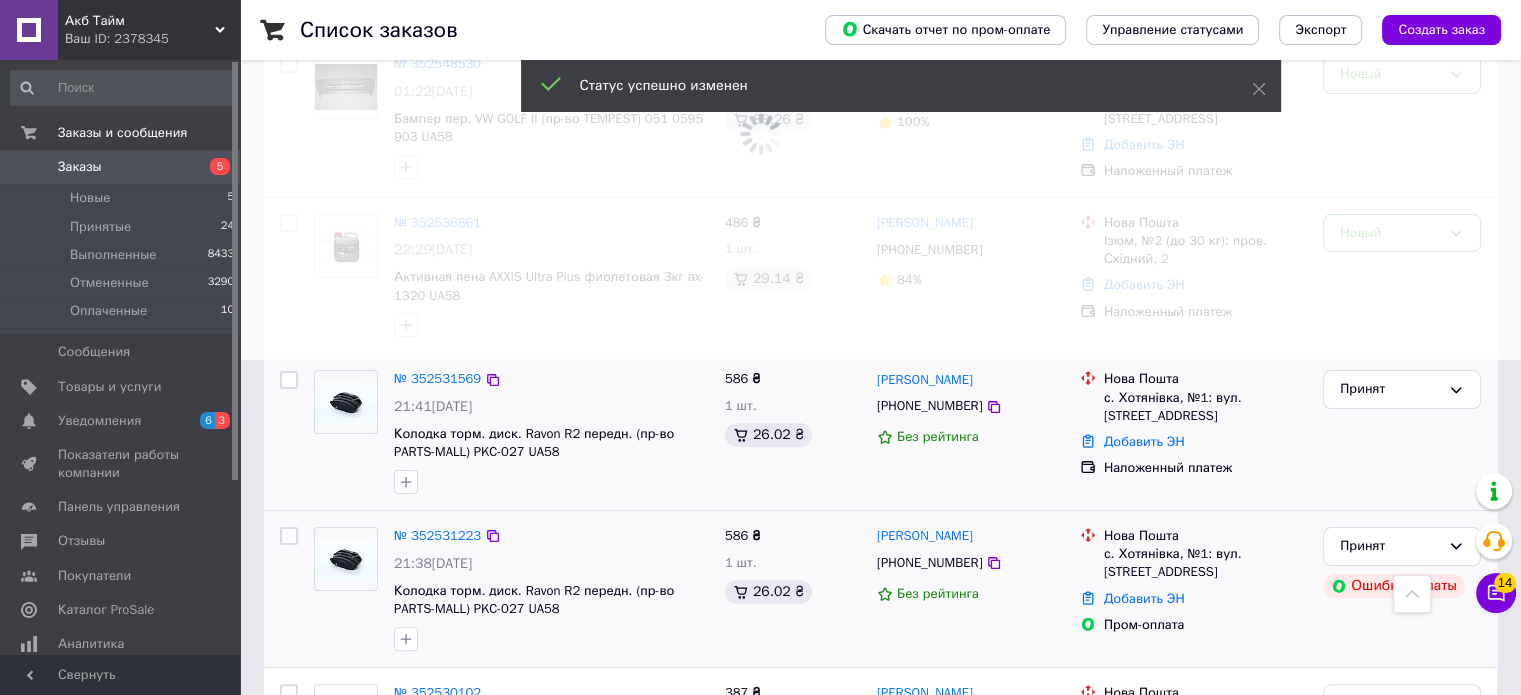 scroll, scrollTop: 300, scrollLeft: 0, axis: vertical 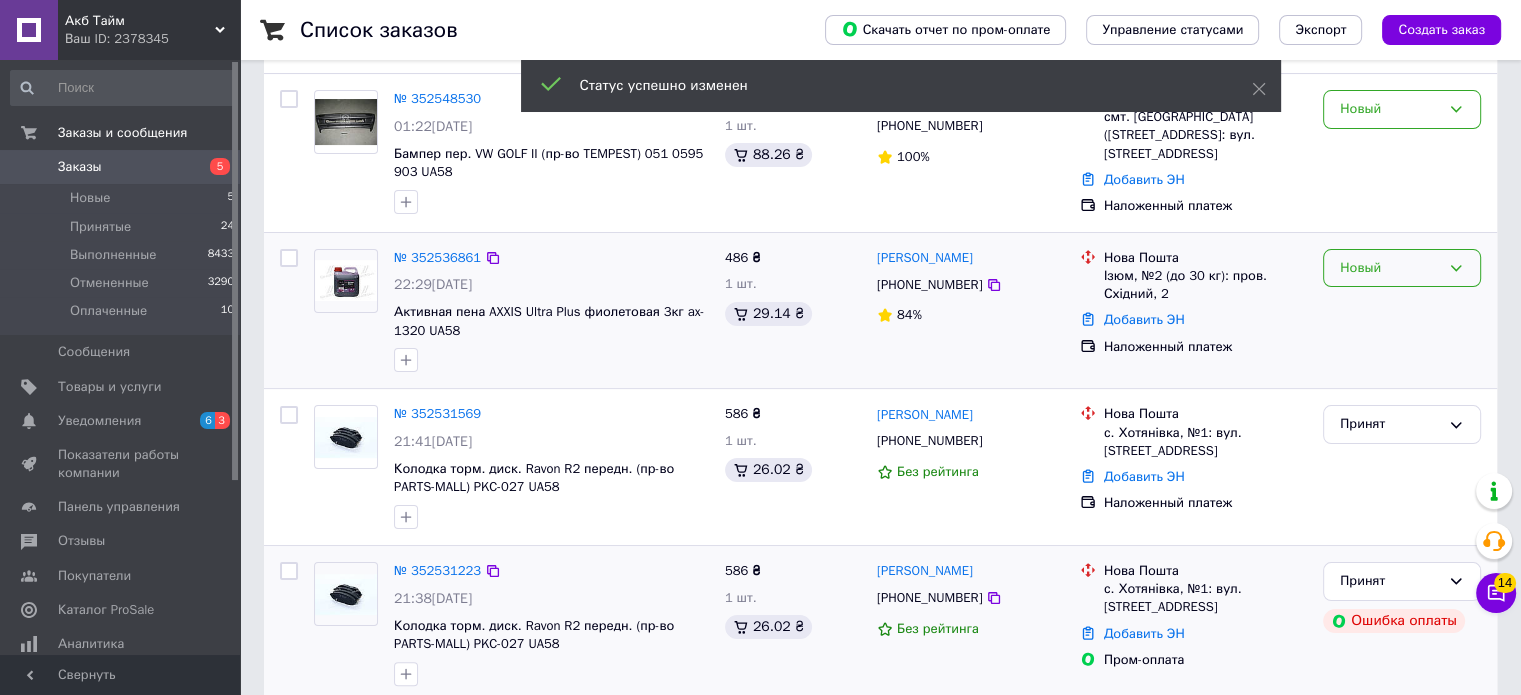 click on "Новый" at bounding box center [1402, 268] 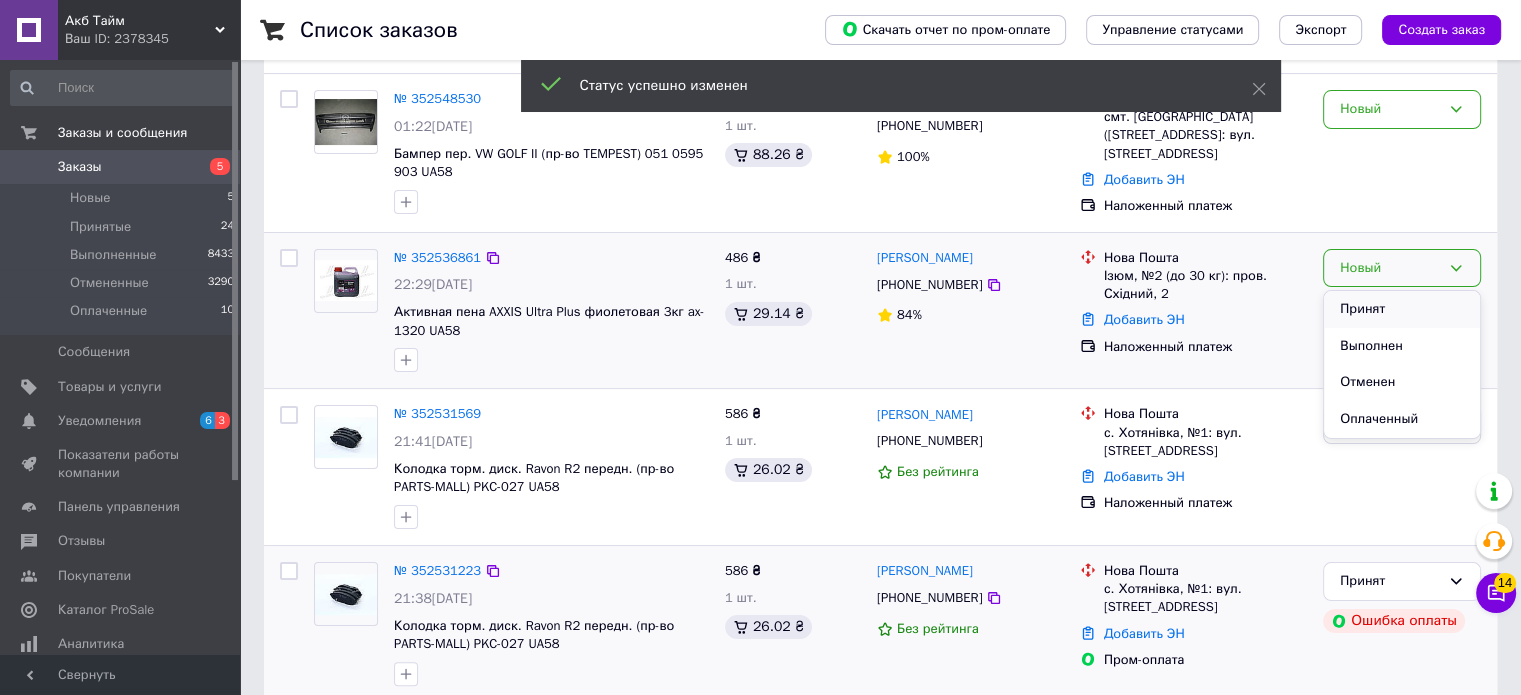 click on "Принят" at bounding box center (1402, 309) 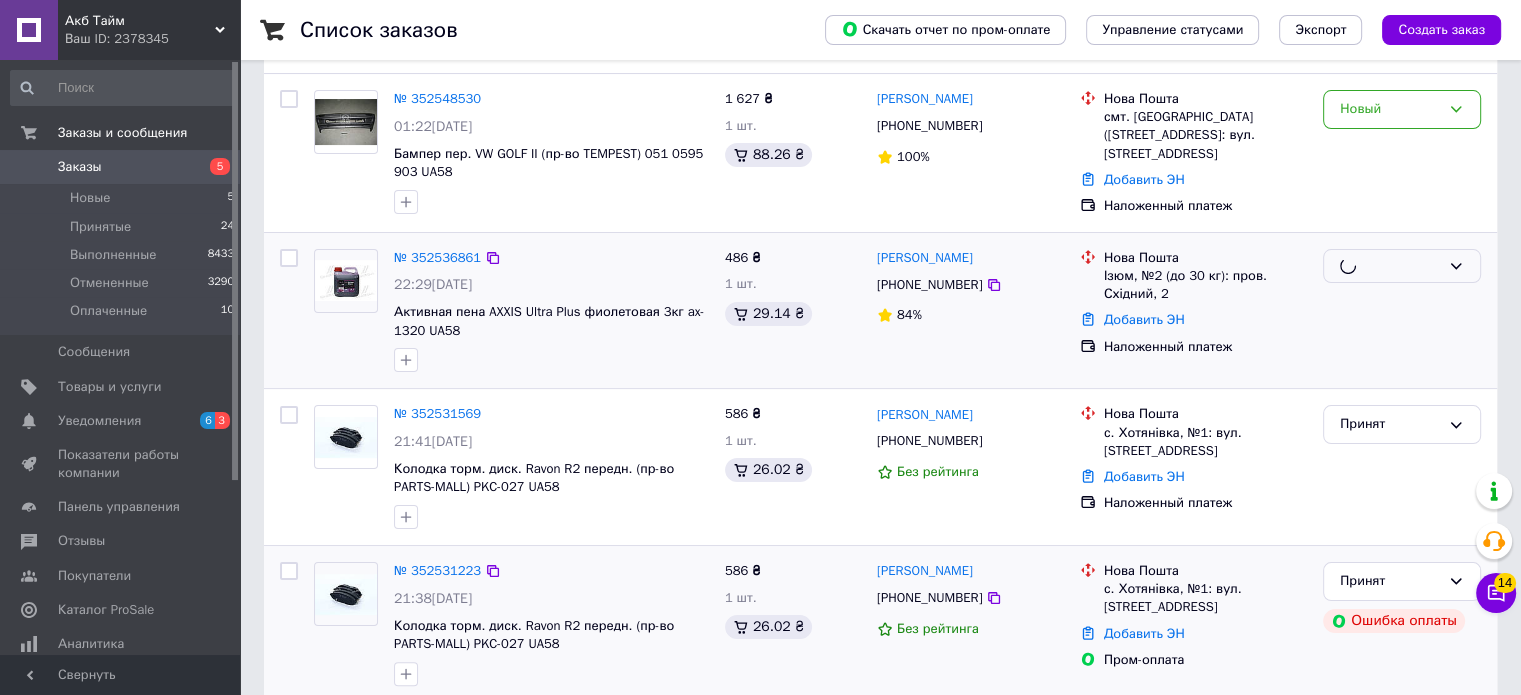 scroll, scrollTop: 100, scrollLeft: 0, axis: vertical 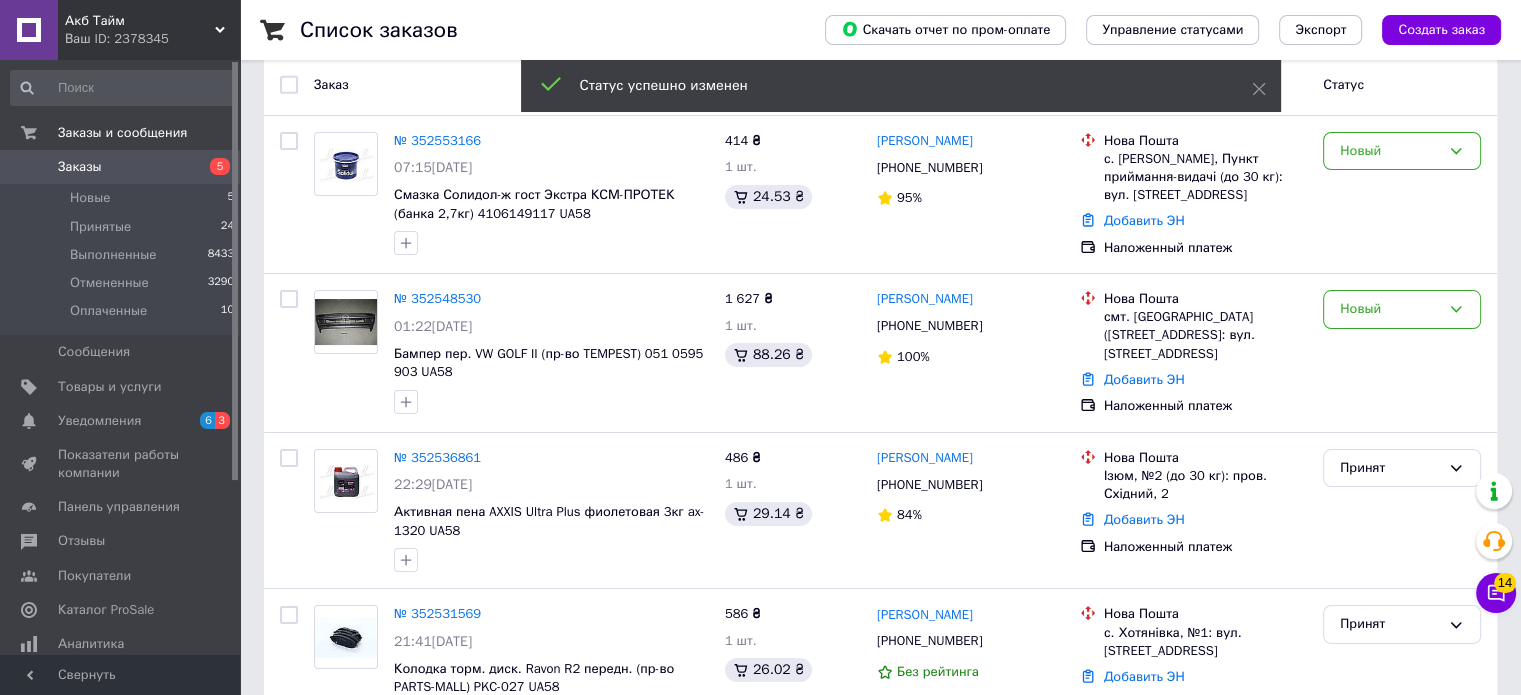 click on "Новый" at bounding box center (1402, 309) 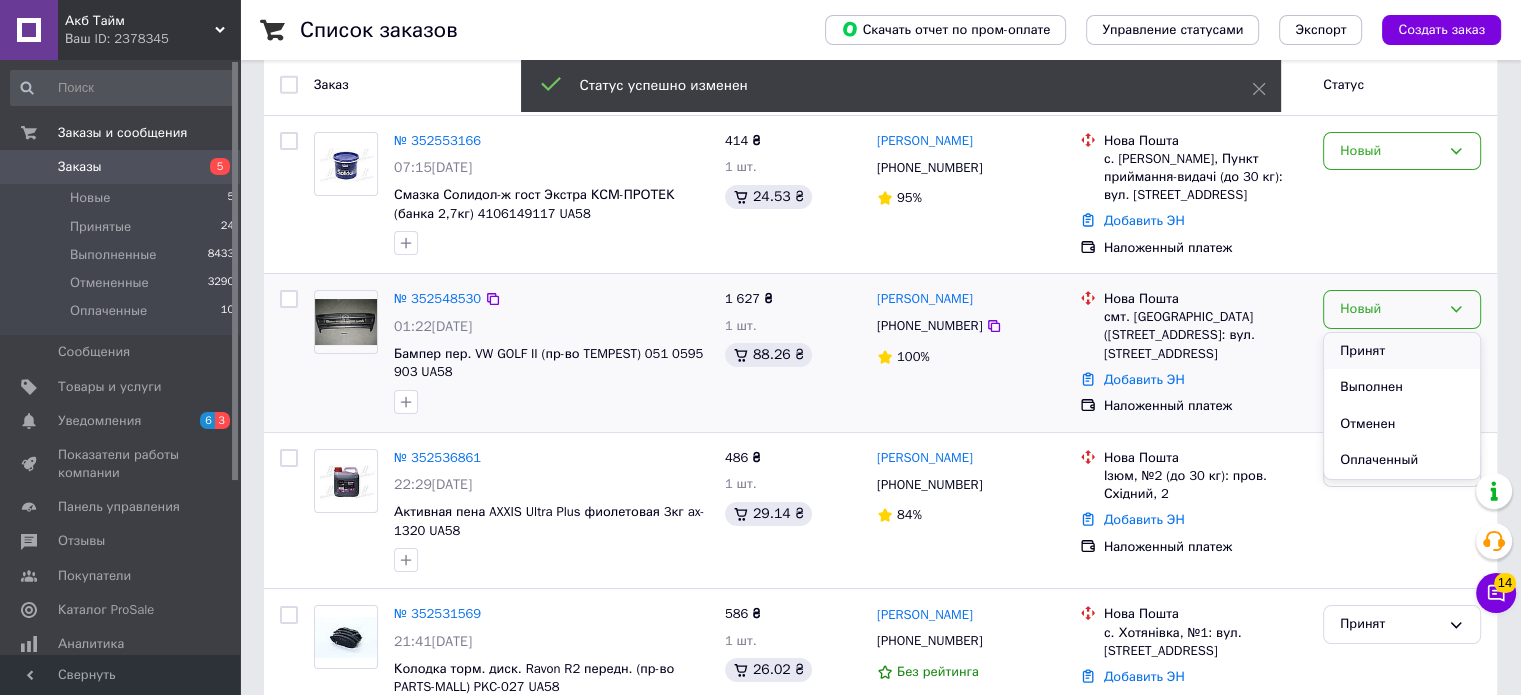 click on "Принят" at bounding box center (1402, 351) 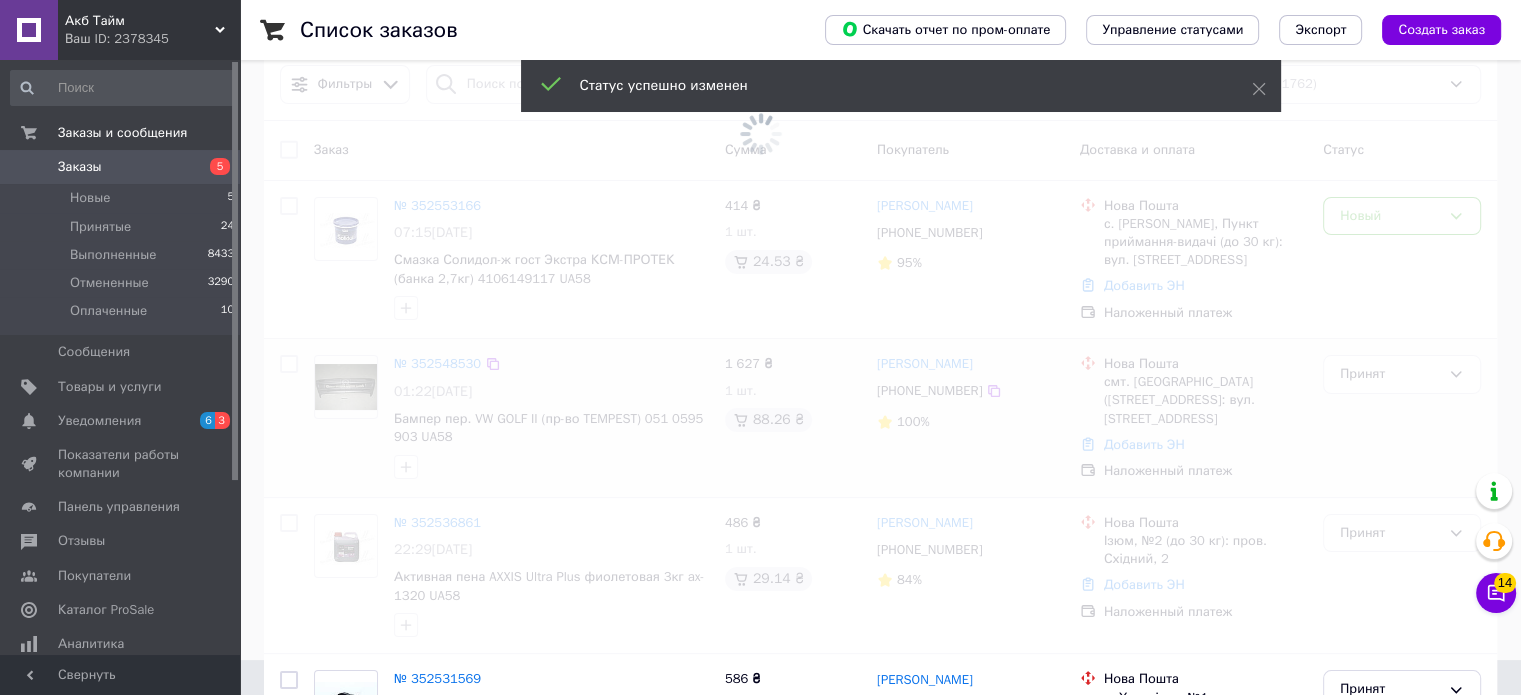 scroll, scrollTop: 0, scrollLeft: 0, axis: both 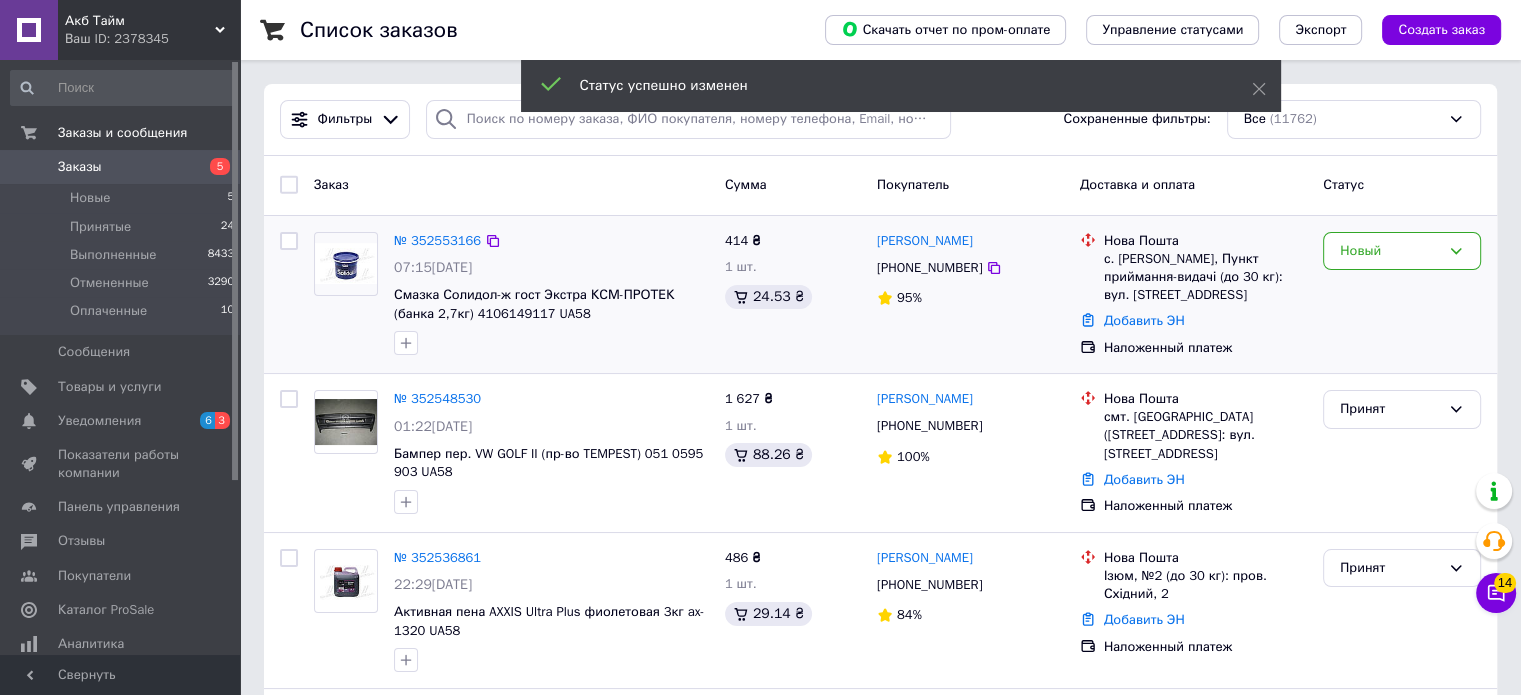 drag, startPoint x: 1365, startPoint y: 257, endPoint x: 1364, endPoint y: 271, distance: 14.035668 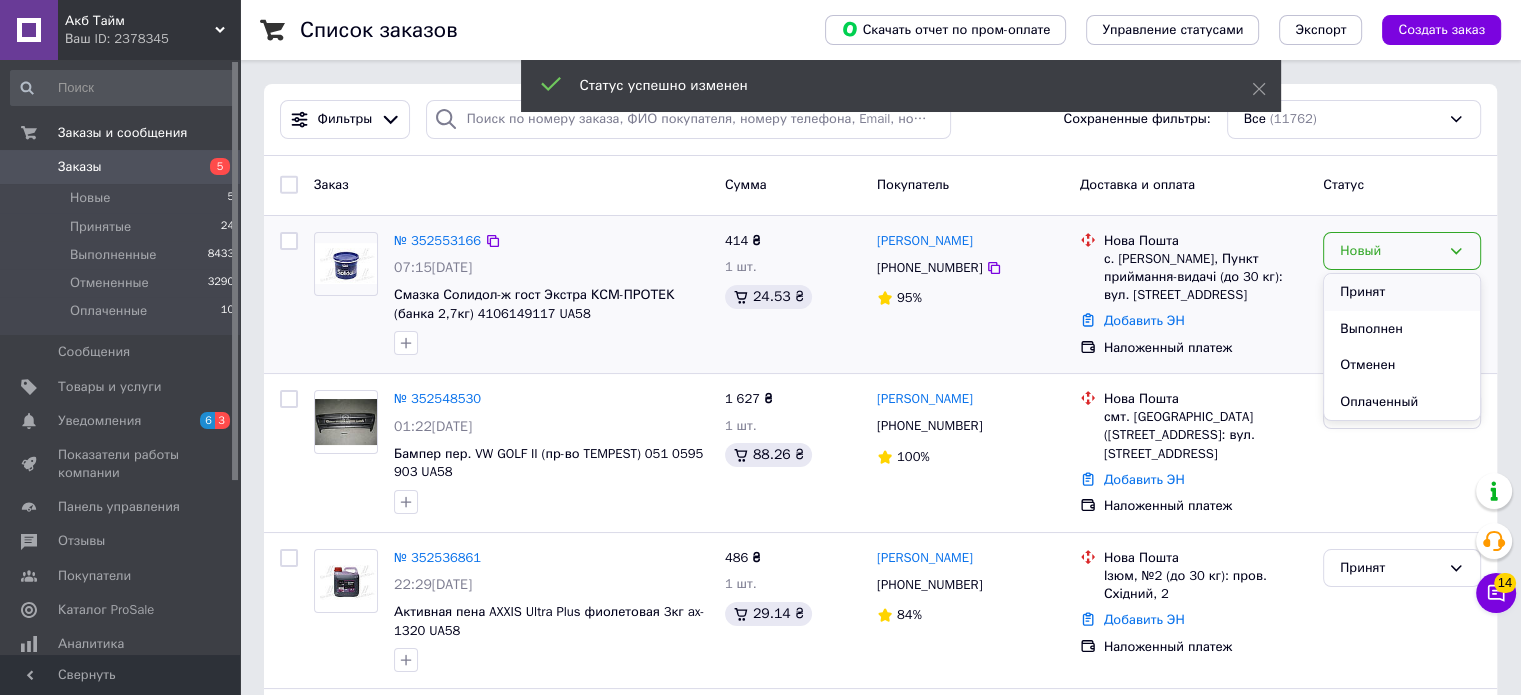 click on "Принят" at bounding box center (1402, 292) 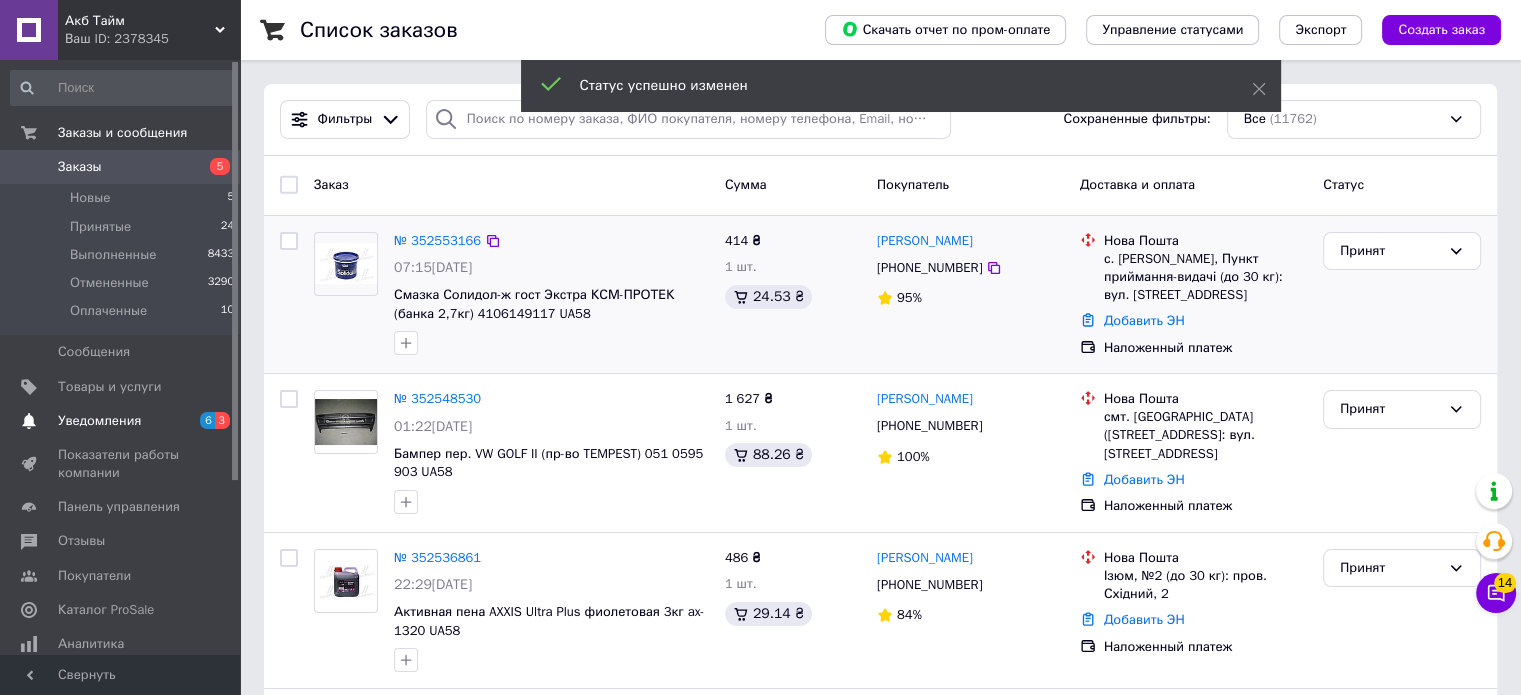 click on "Уведомления" at bounding box center (99, 421) 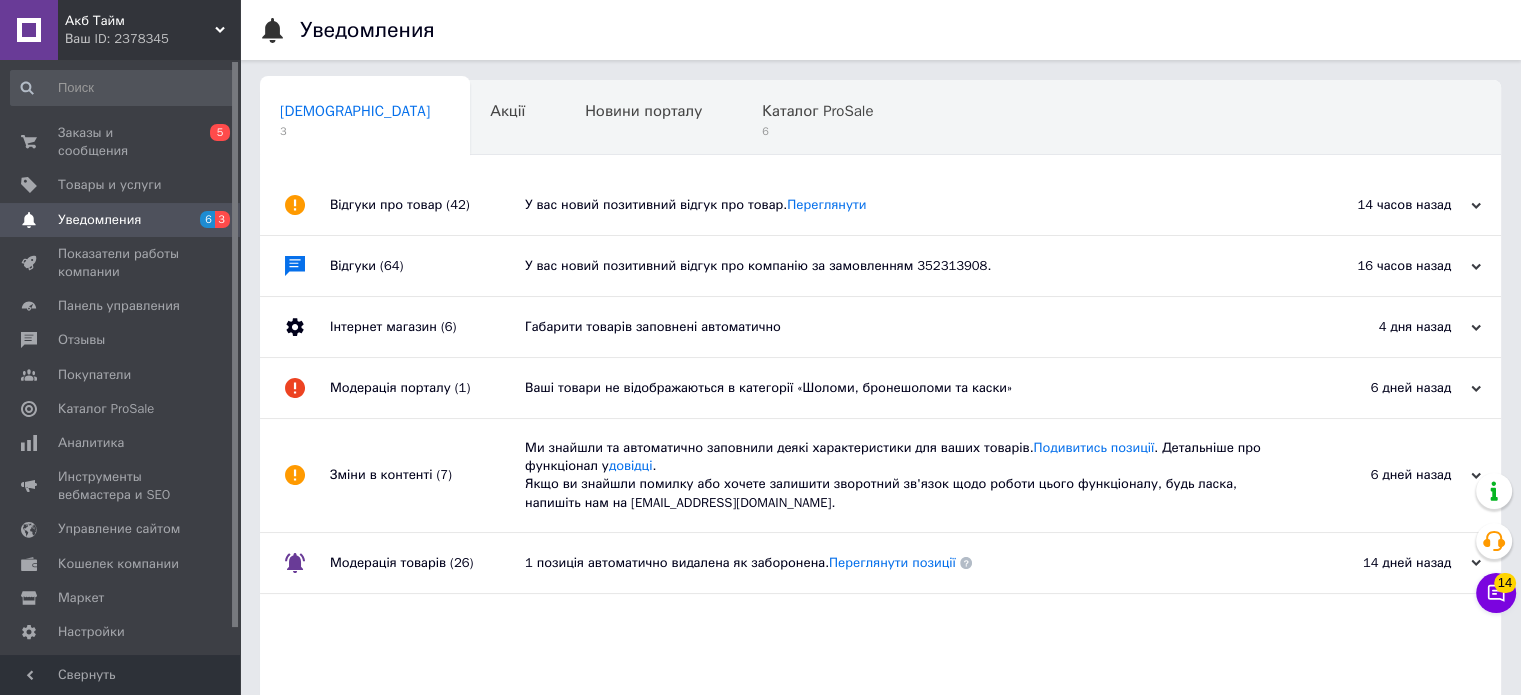 click on "Відгуки   (64)" at bounding box center [427, 266] 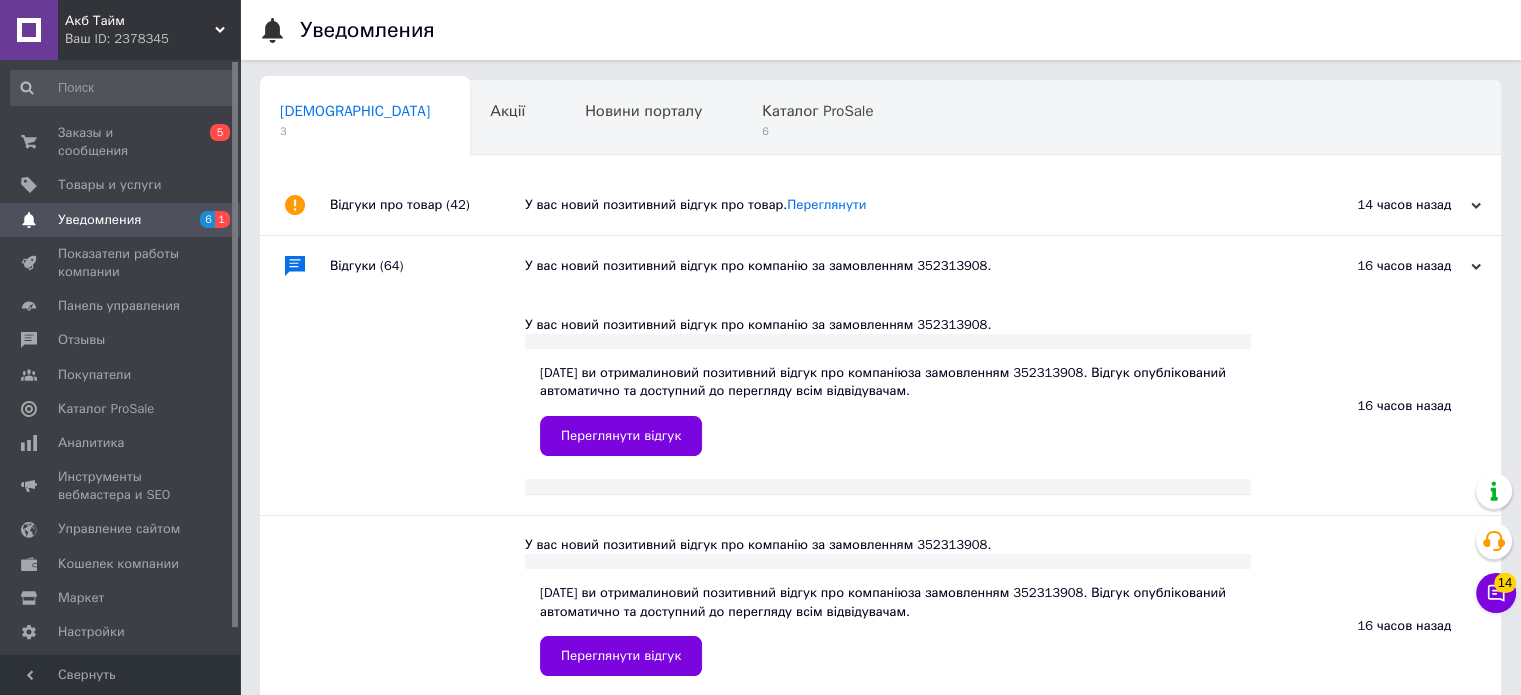 click on "У вас новий позитивний відгук про товар.  Переглянути" at bounding box center (903, 205) 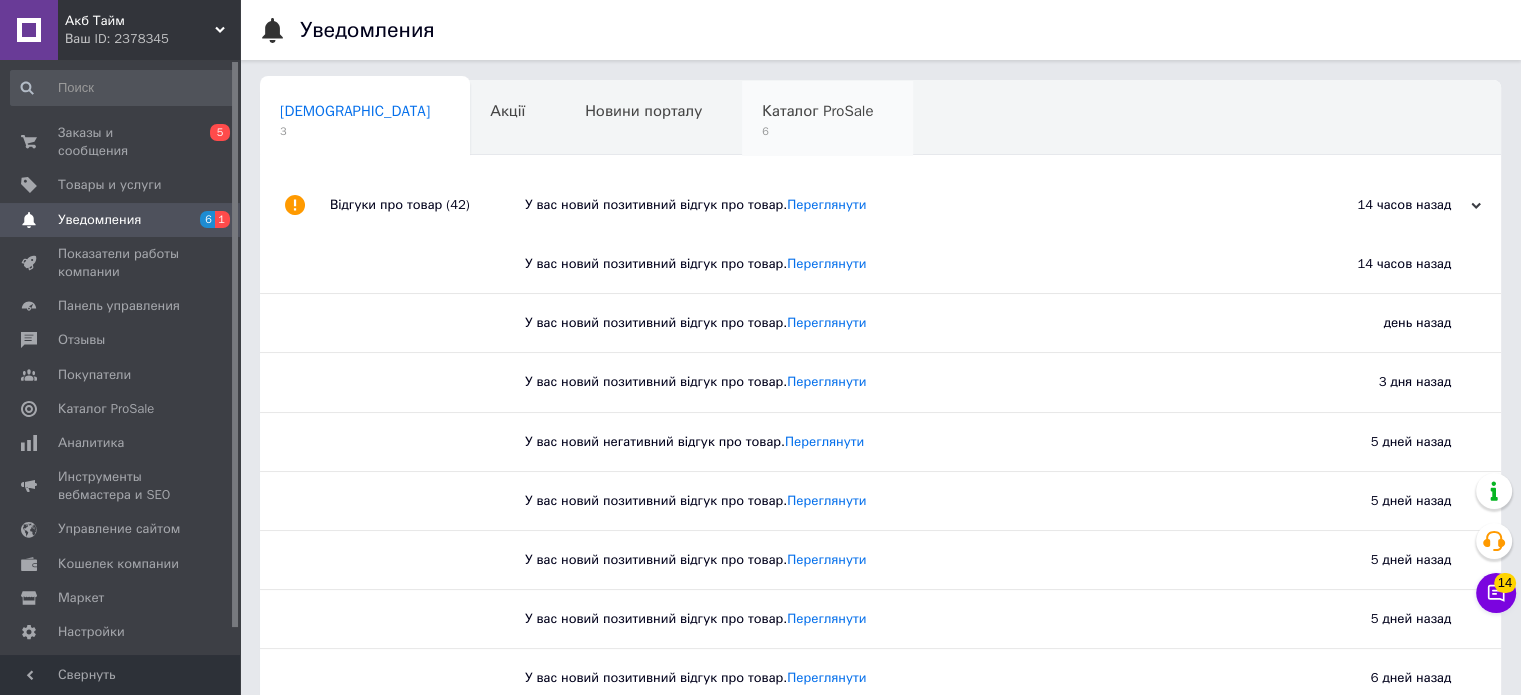 click on "6" at bounding box center [817, 131] 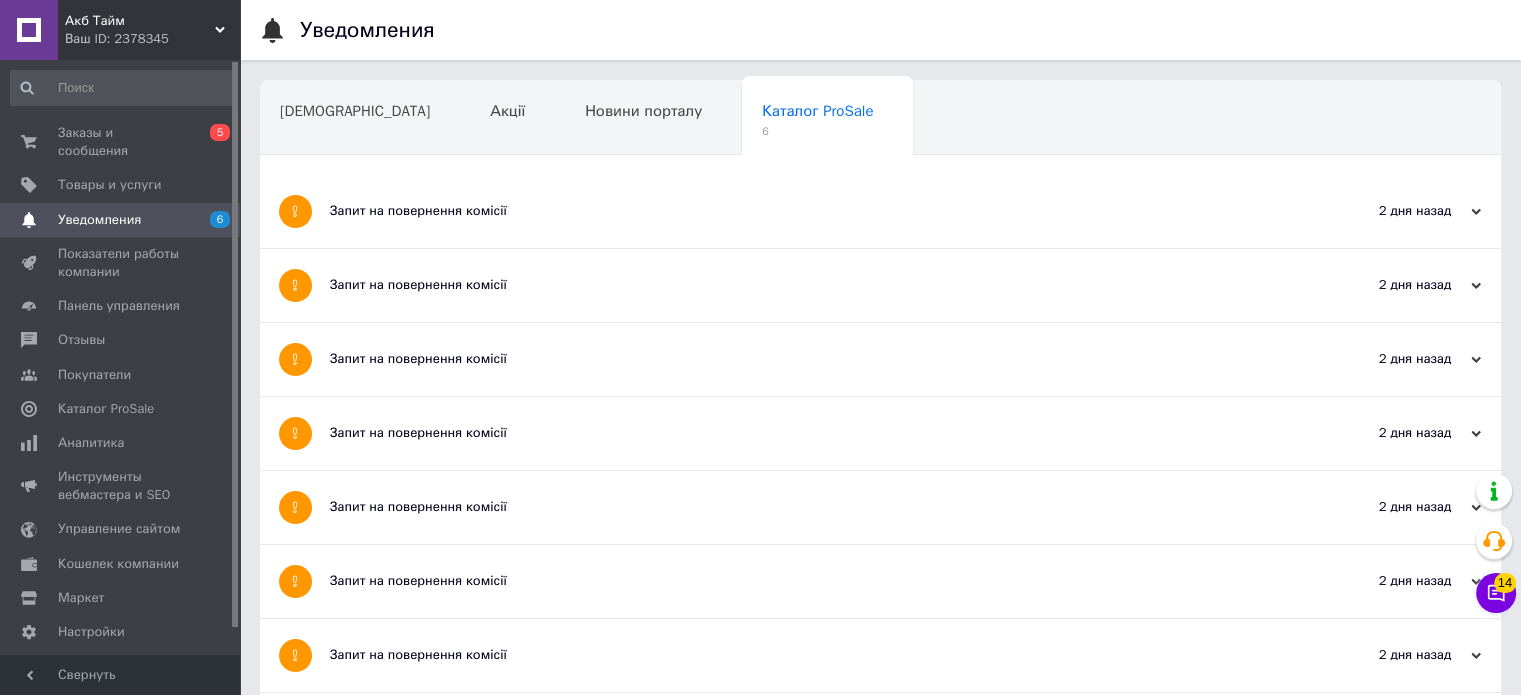 click on "Запит на повернення комісії" at bounding box center [805, 581] 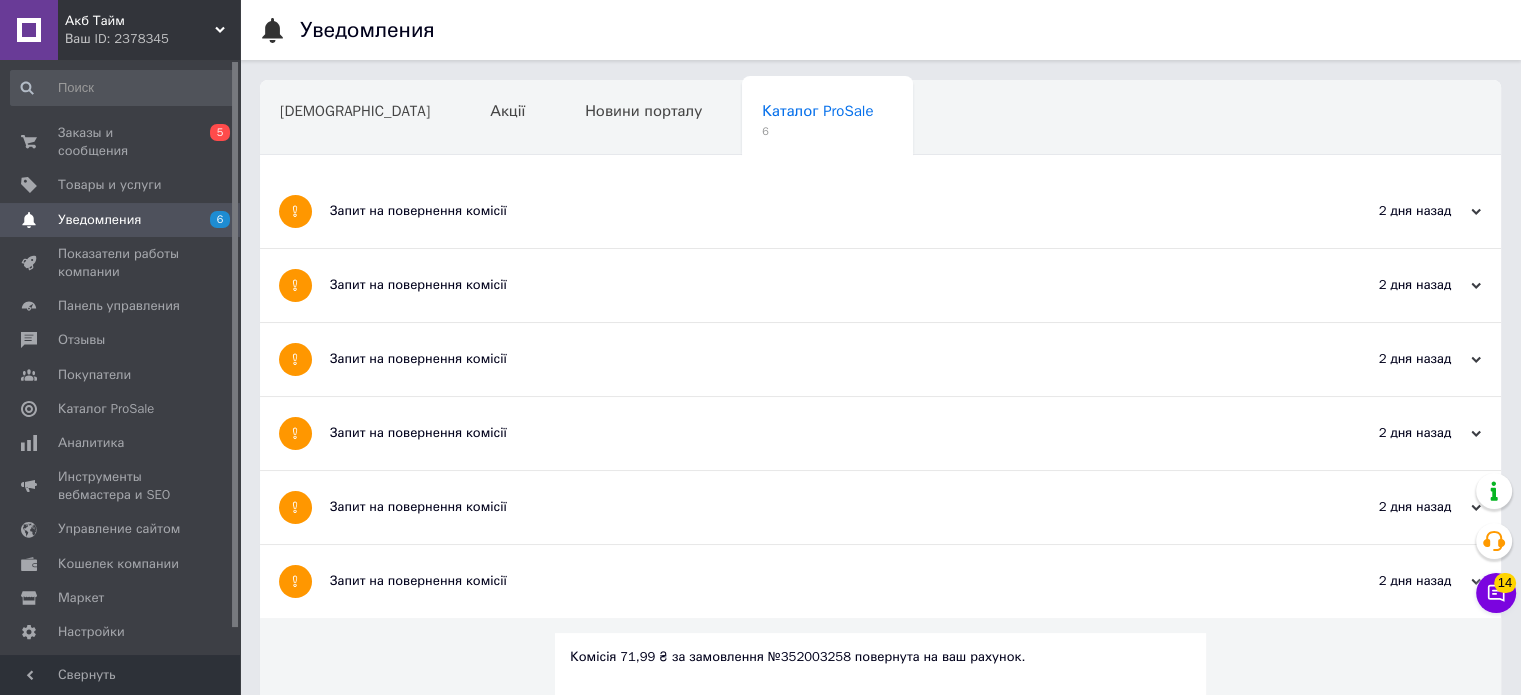 click on "Запит на повернення комісії" at bounding box center (805, 507) 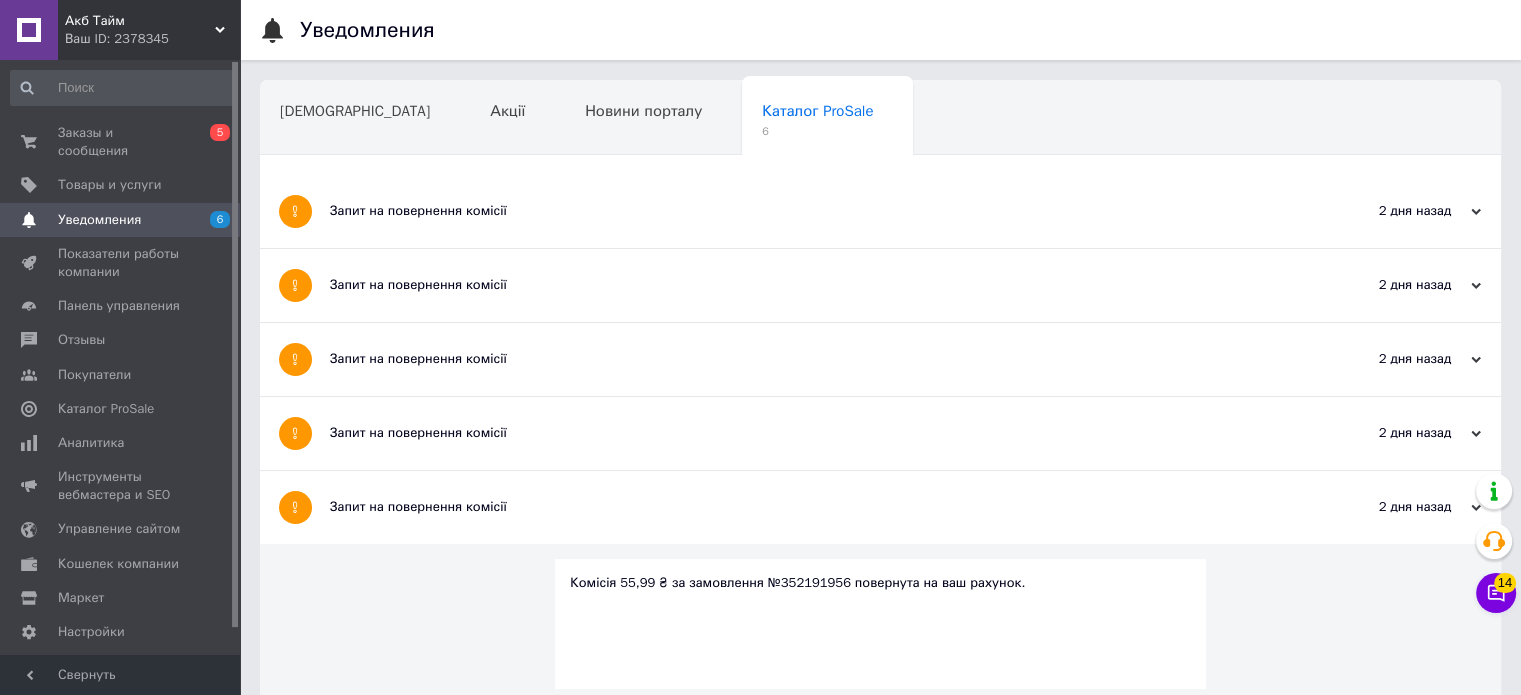 click on "Запит на повернення комісії" at bounding box center (805, 433) 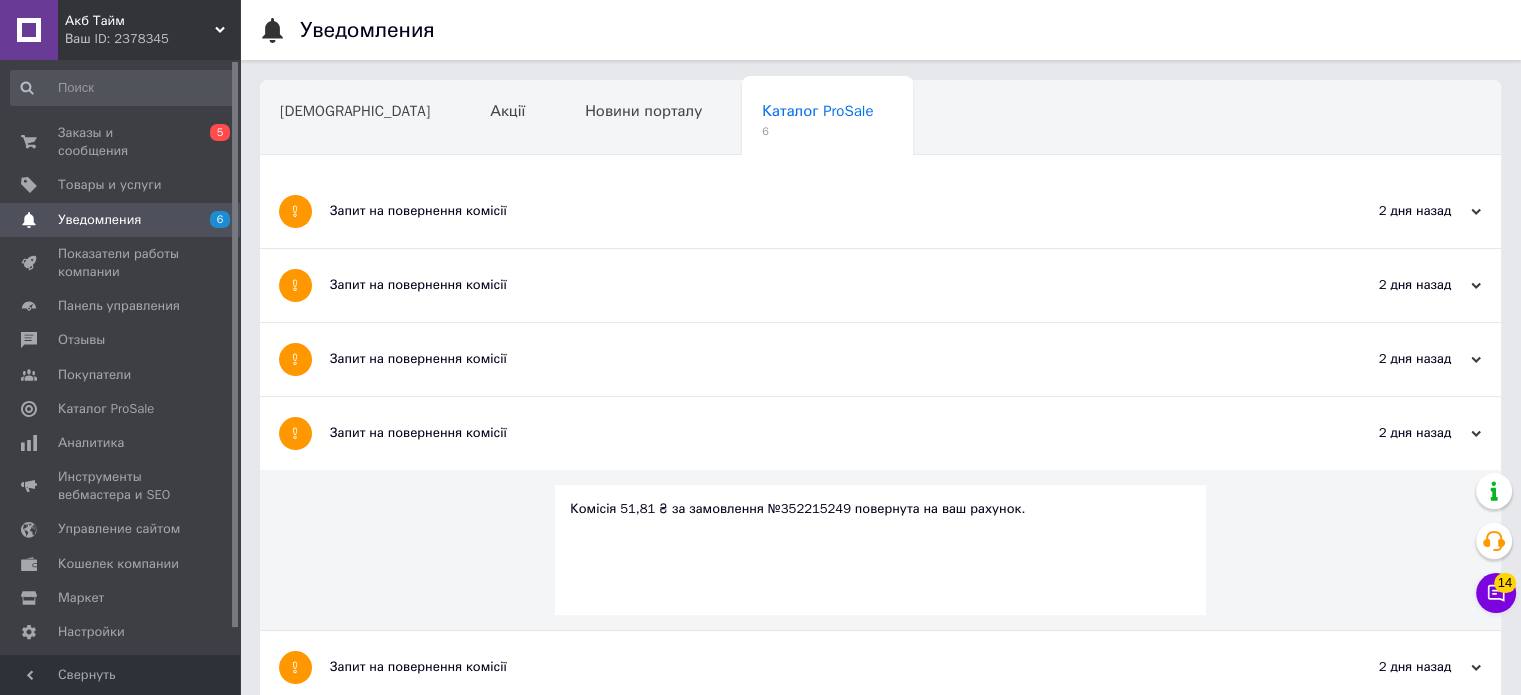 click on "Запит на повернення комісії" at bounding box center [805, 359] 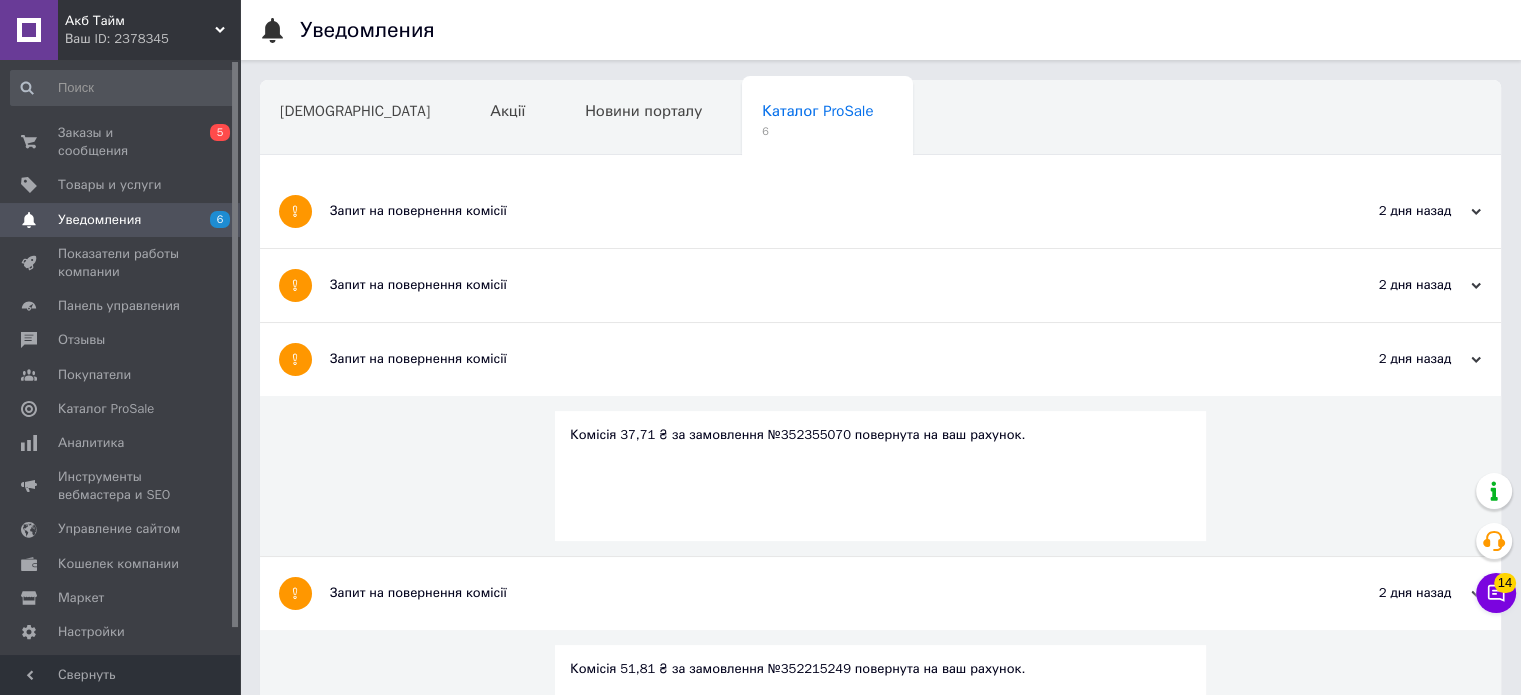 click on "Запит на повернення комісії" at bounding box center (805, 285) 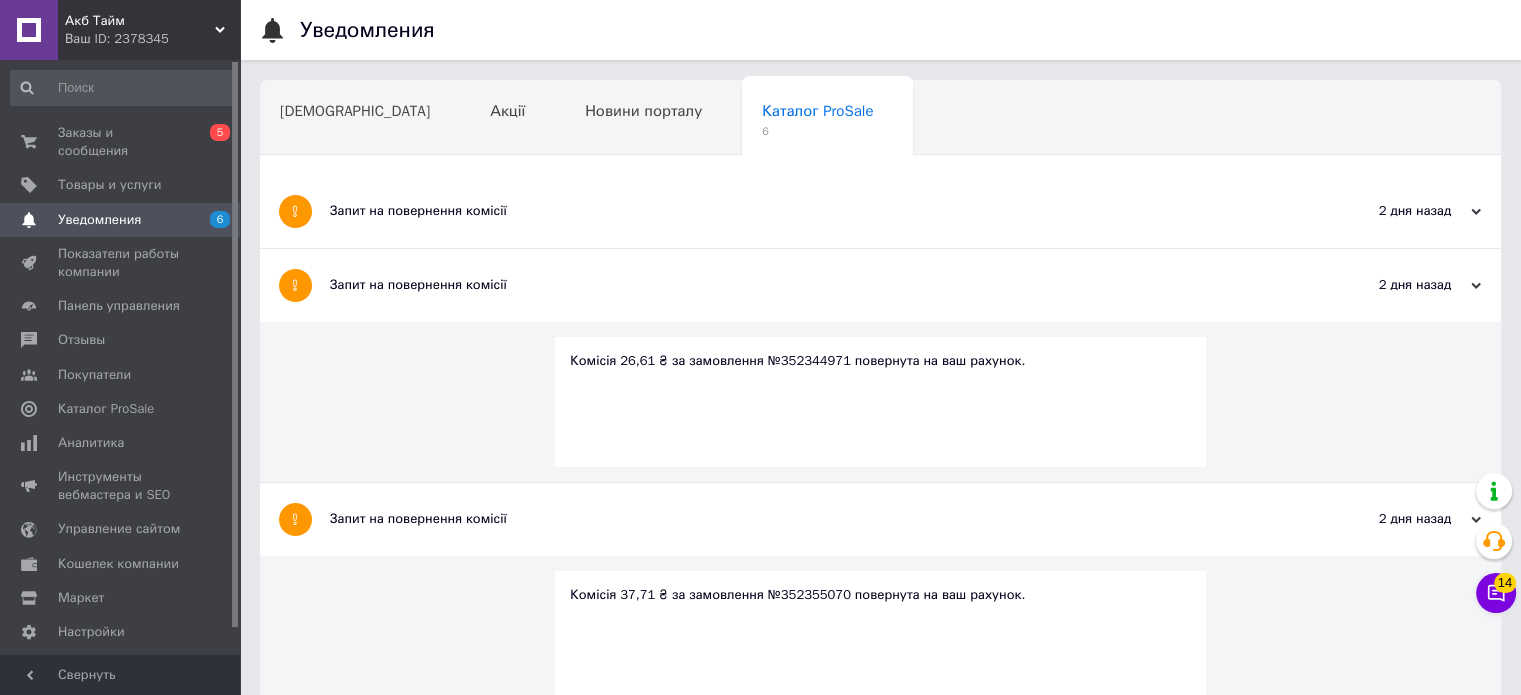click on "Запит на повернення комісії" at bounding box center [805, 211] 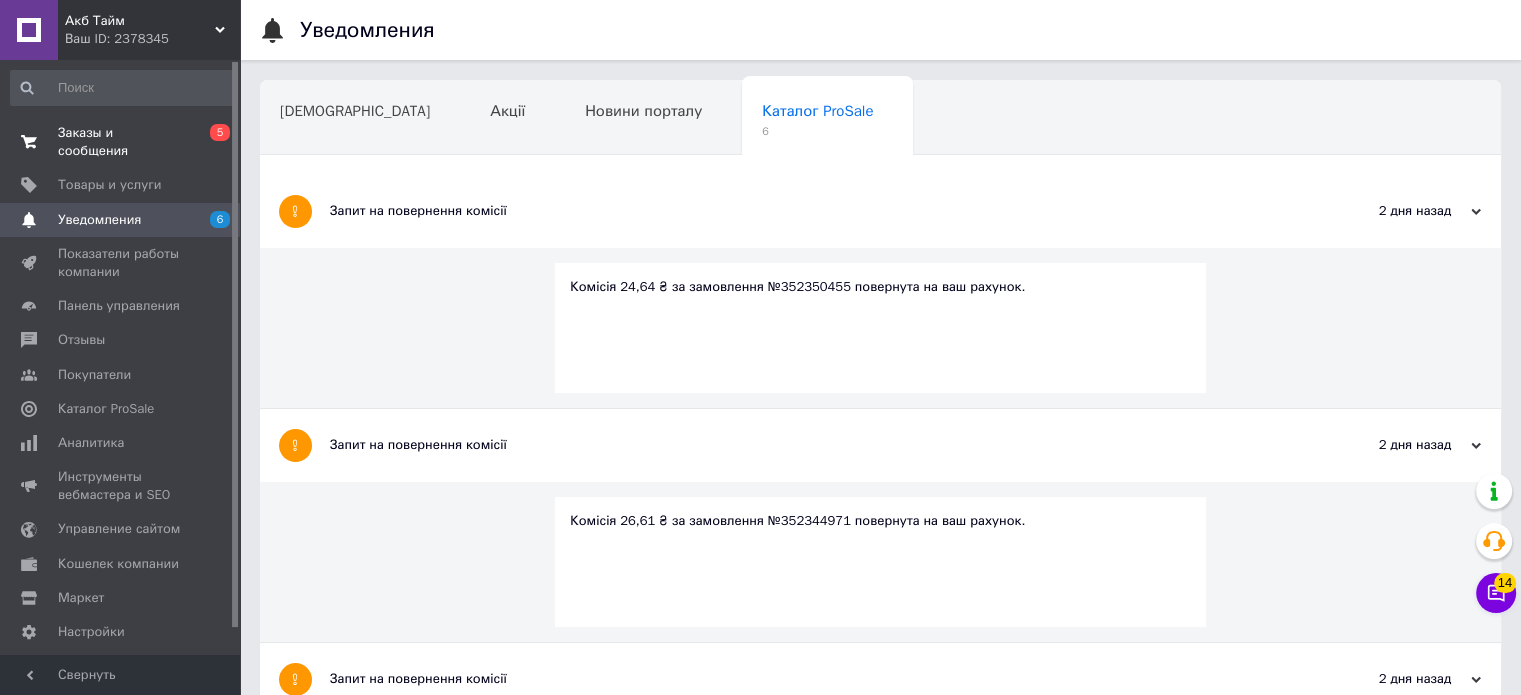 click on "Заказы и сообщения" at bounding box center (121, 142) 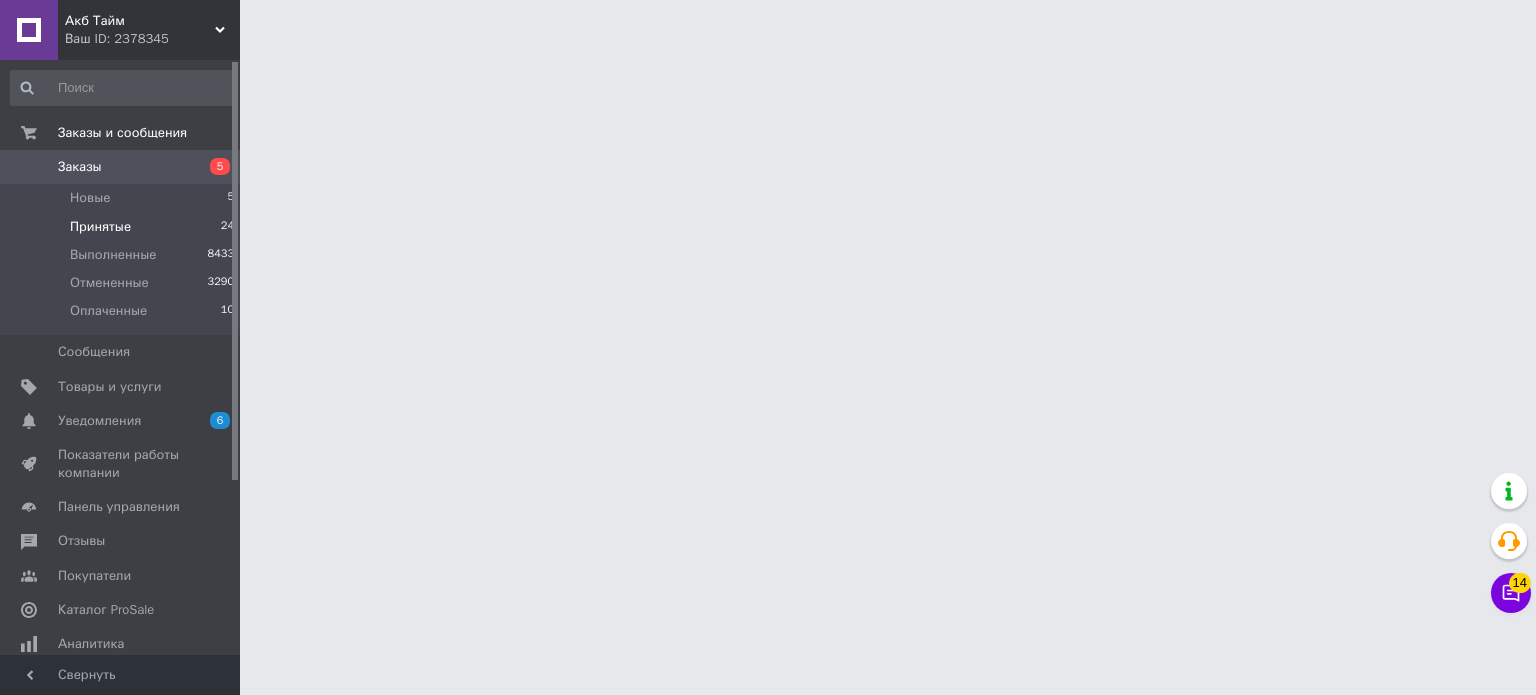 click on "Принятые 24" at bounding box center [123, 227] 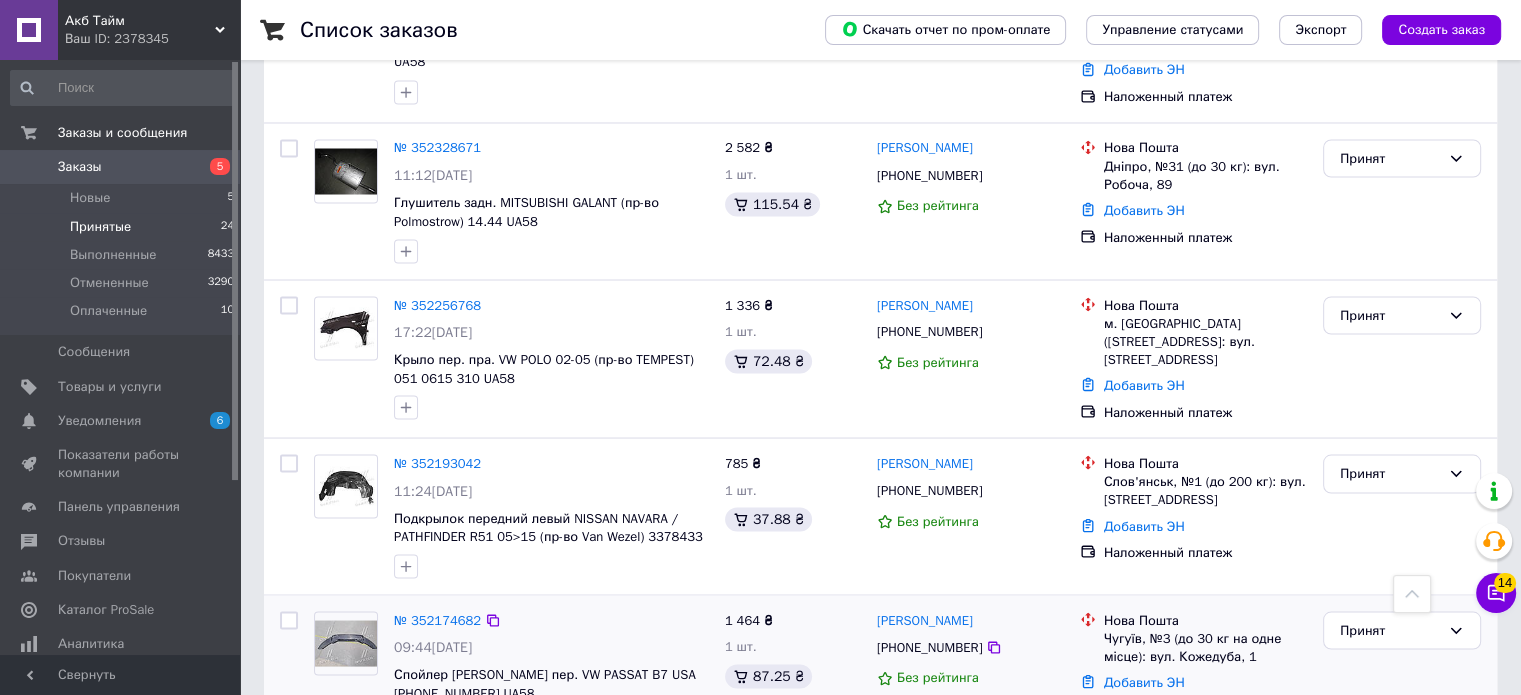 scroll, scrollTop: 3667, scrollLeft: 0, axis: vertical 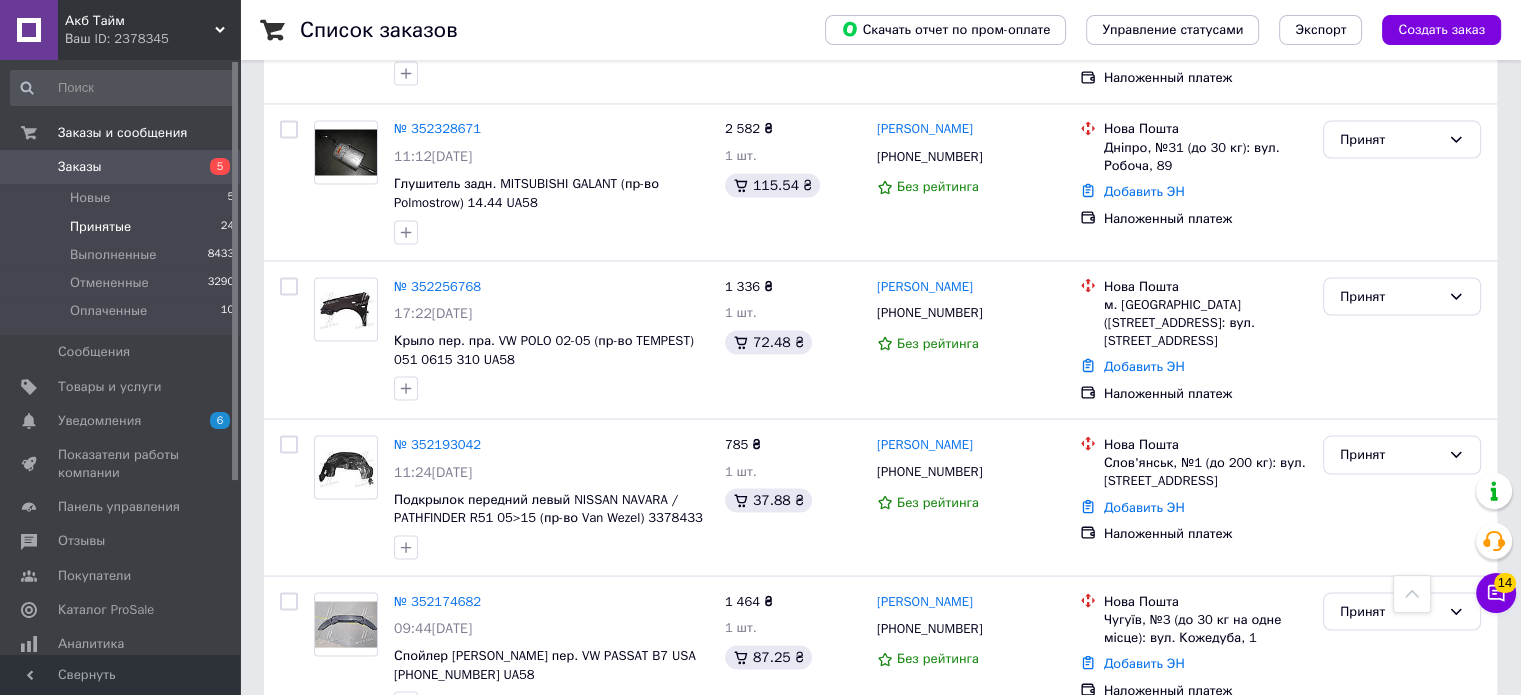 click on "по 100 позиций" at bounding box center [356, 775] 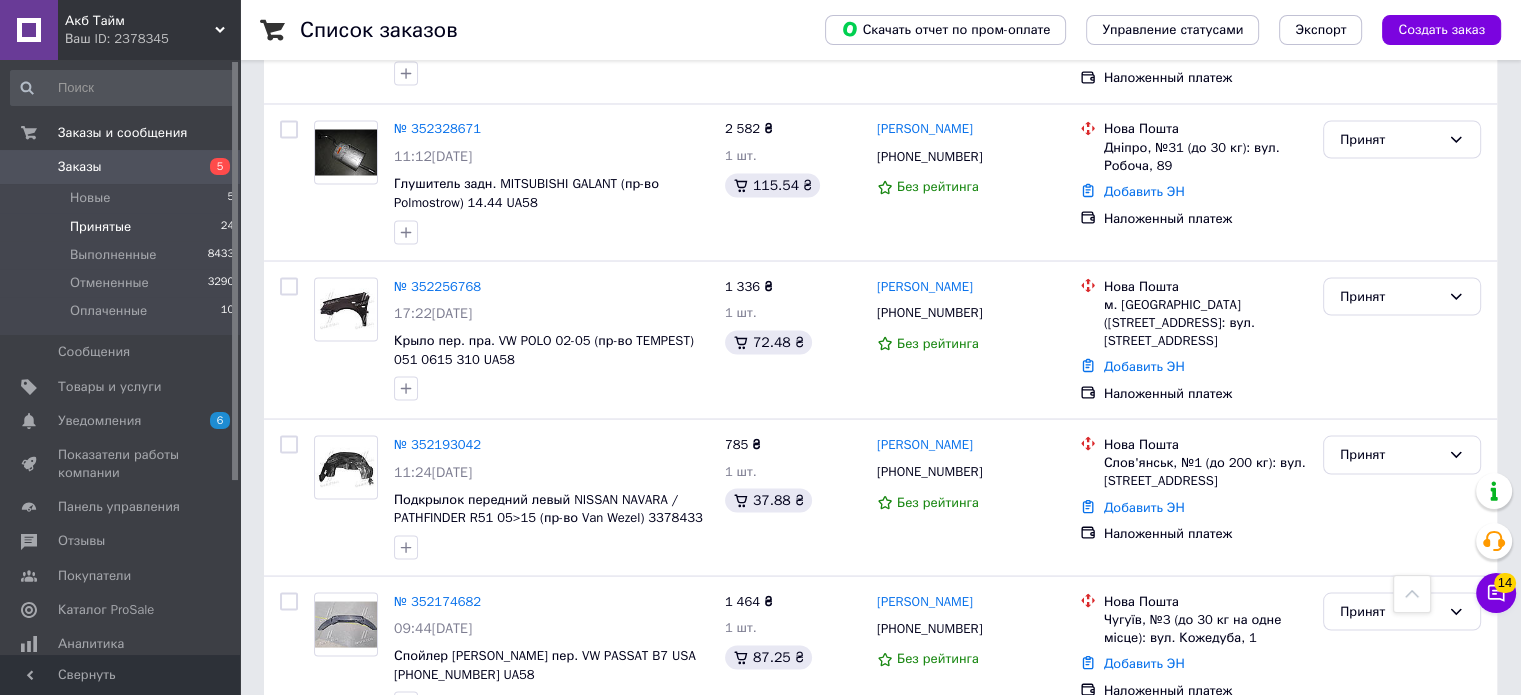 scroll, scrollTop: 3748, scrollLeft: 0, axis: vertical 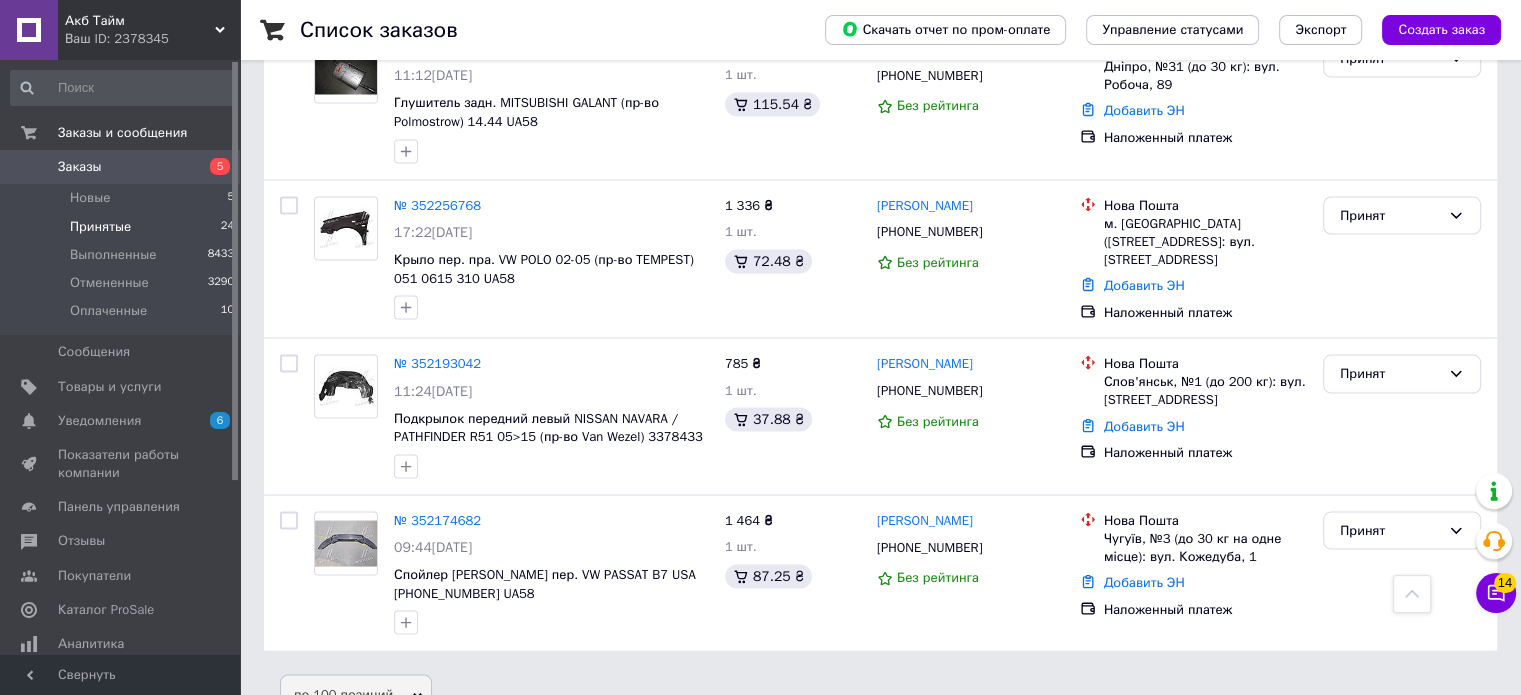 click on "по 100 позиций" at bounding box center (356, 795) 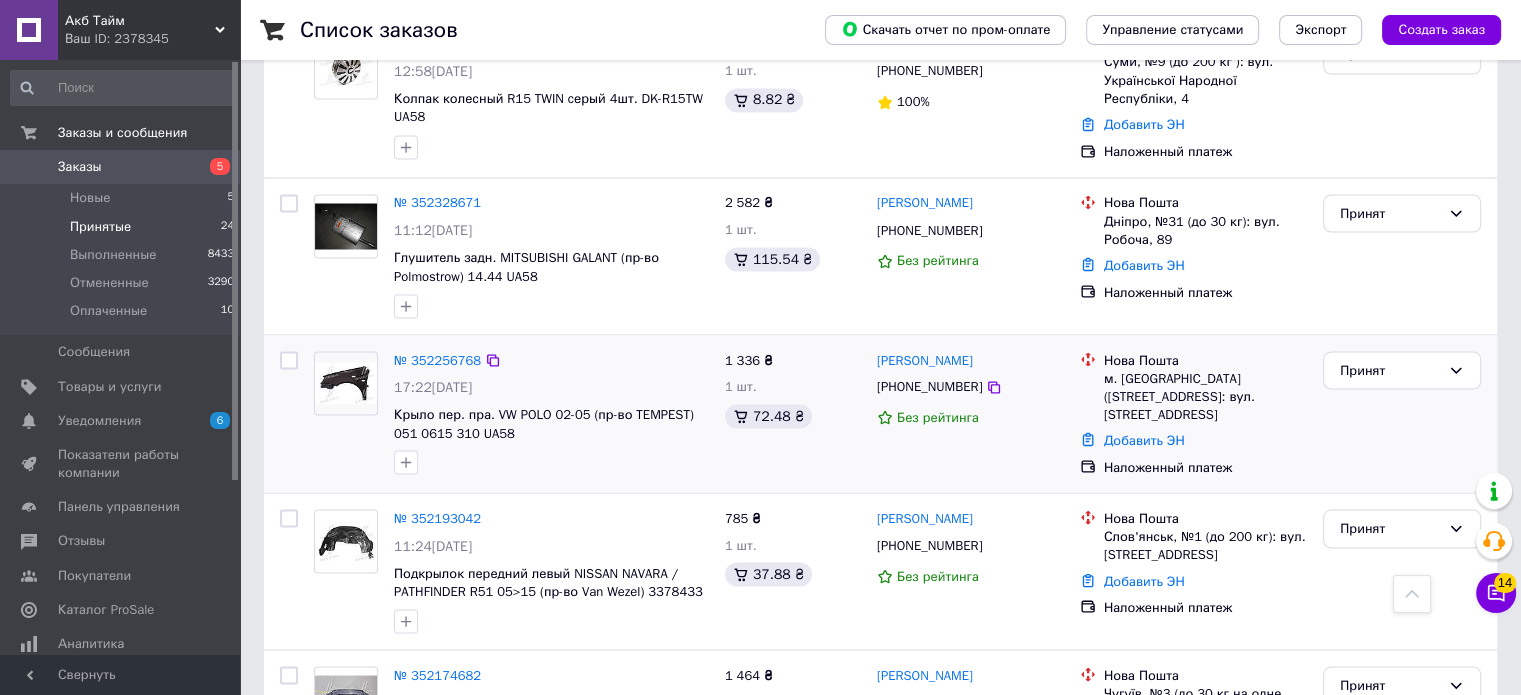 scroll, scrollTop: 3667, scrollLeft: 0, axis: vertical 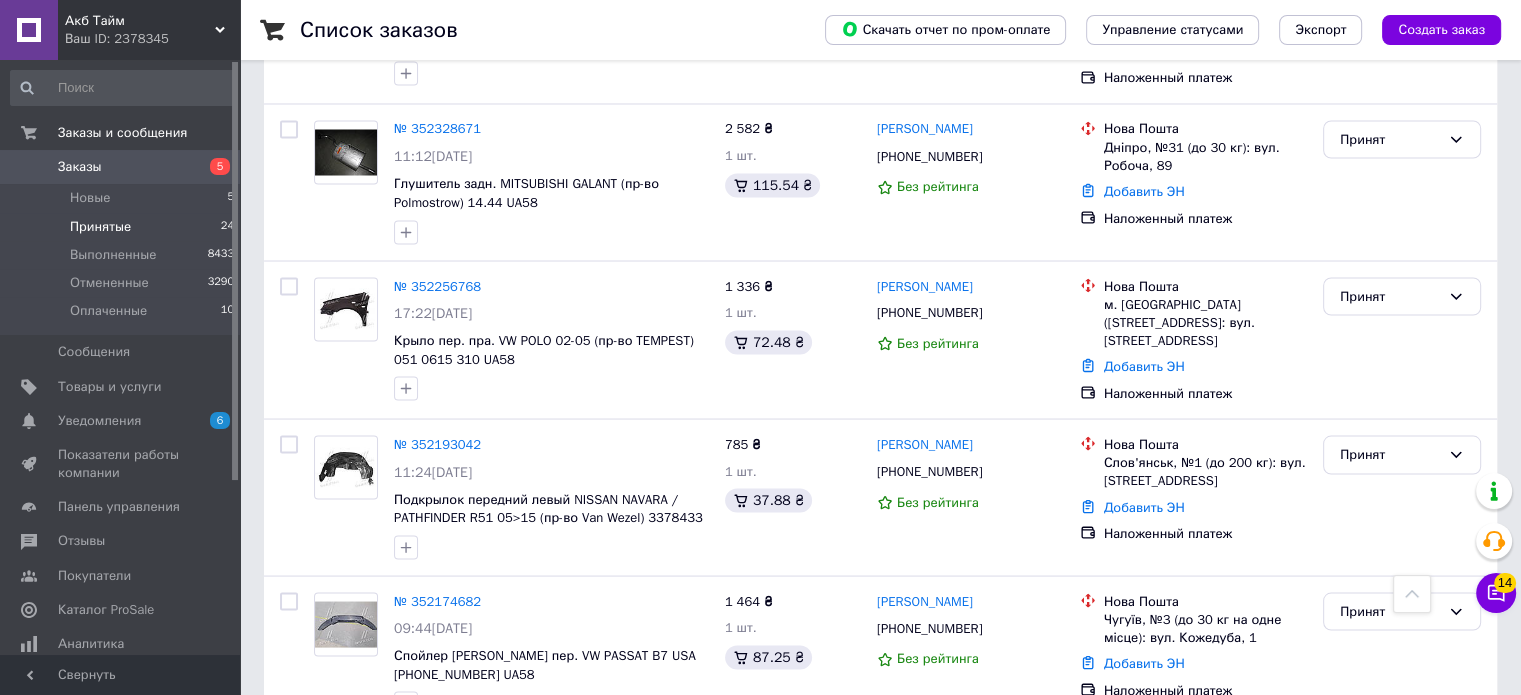 click on "Принятые 24" at bounding box center (123, 227) 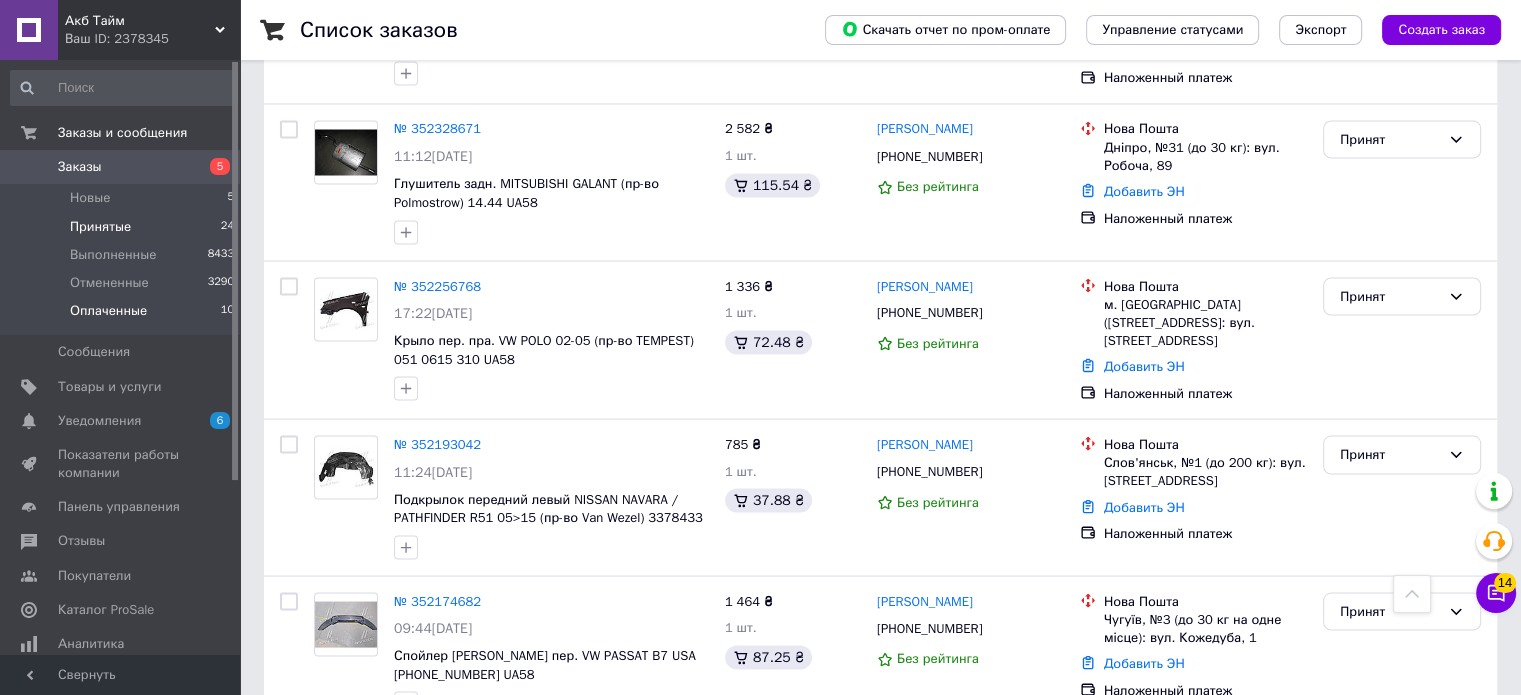 click on "Оплаченные" at bounding box center [108, 311] 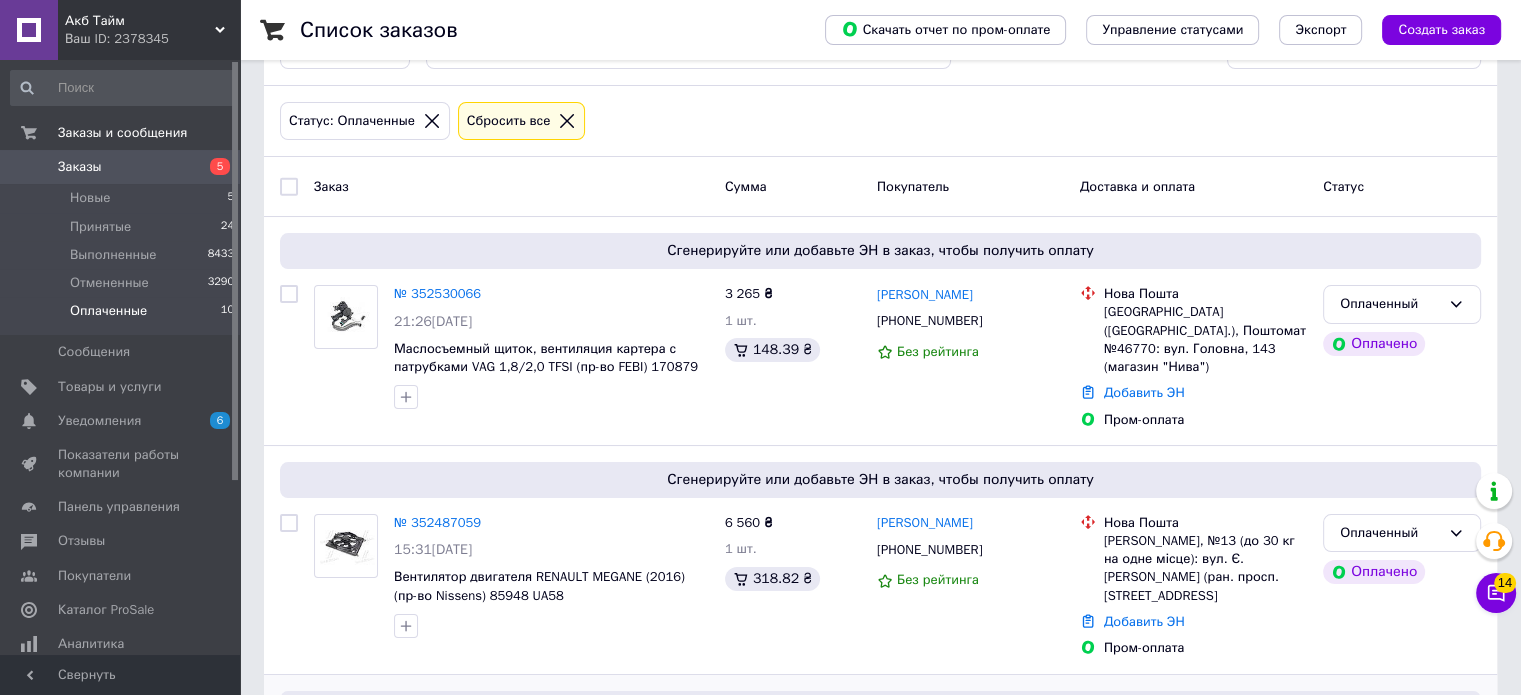 scroll, scrollTop: 0, scrollLeft: 0, axis: both 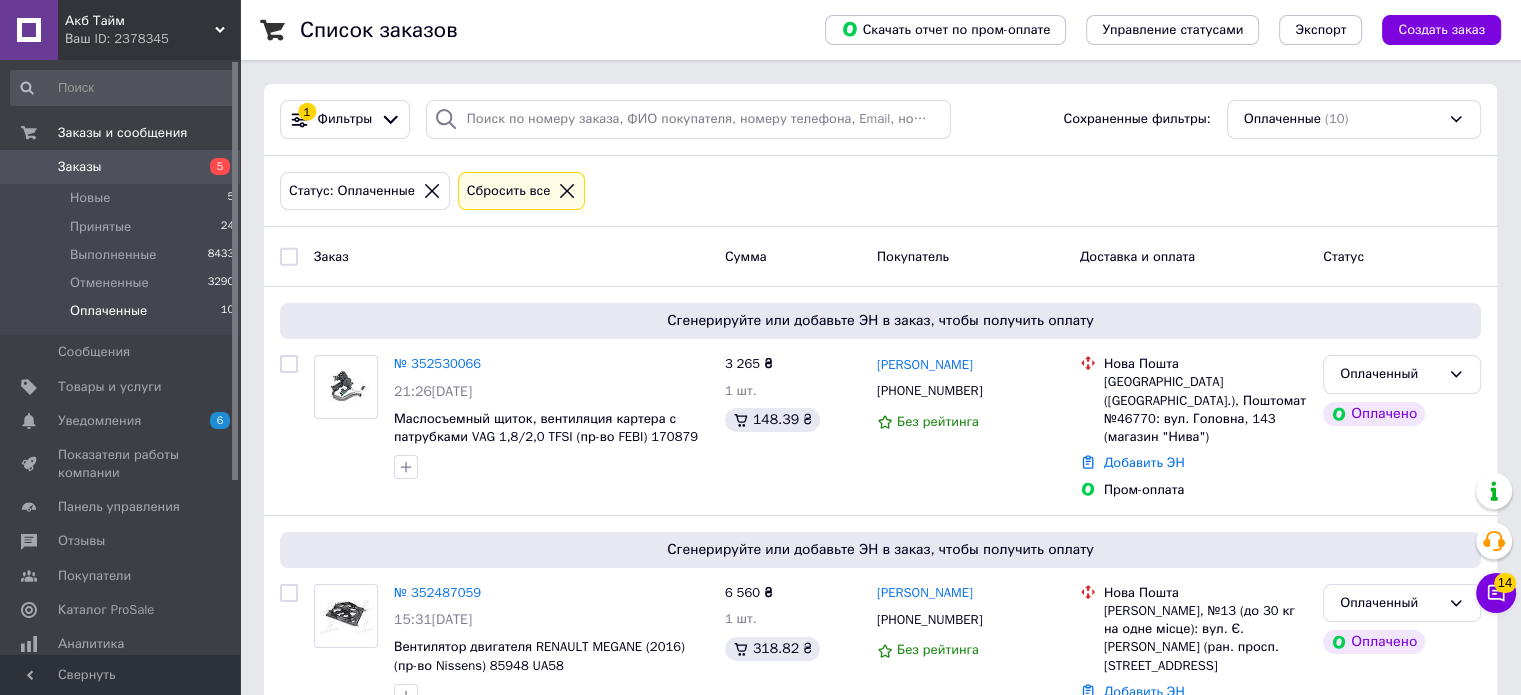 click on "Ваш ID: 2378345" at bounding box center [152, 39] 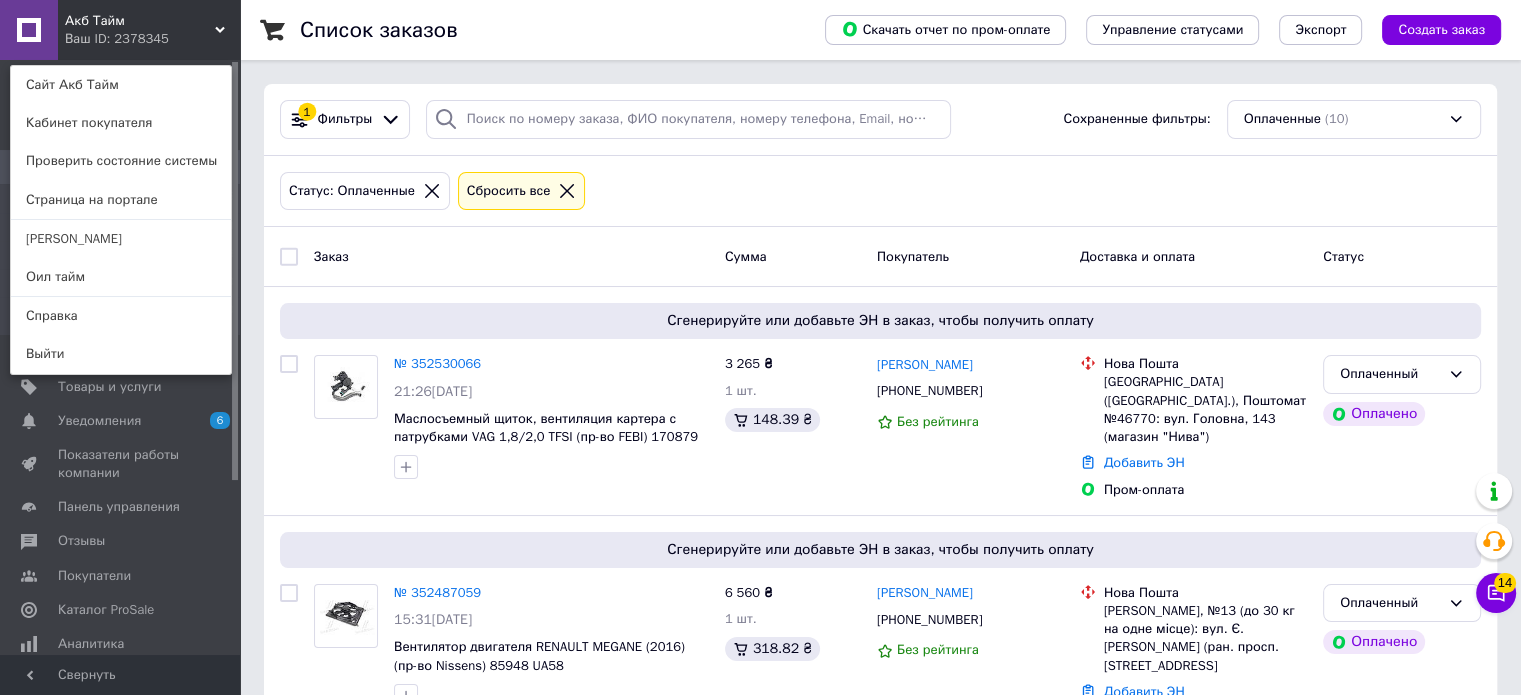 click on "Ваш ID: 2378345" at bounding box center [107, 39] 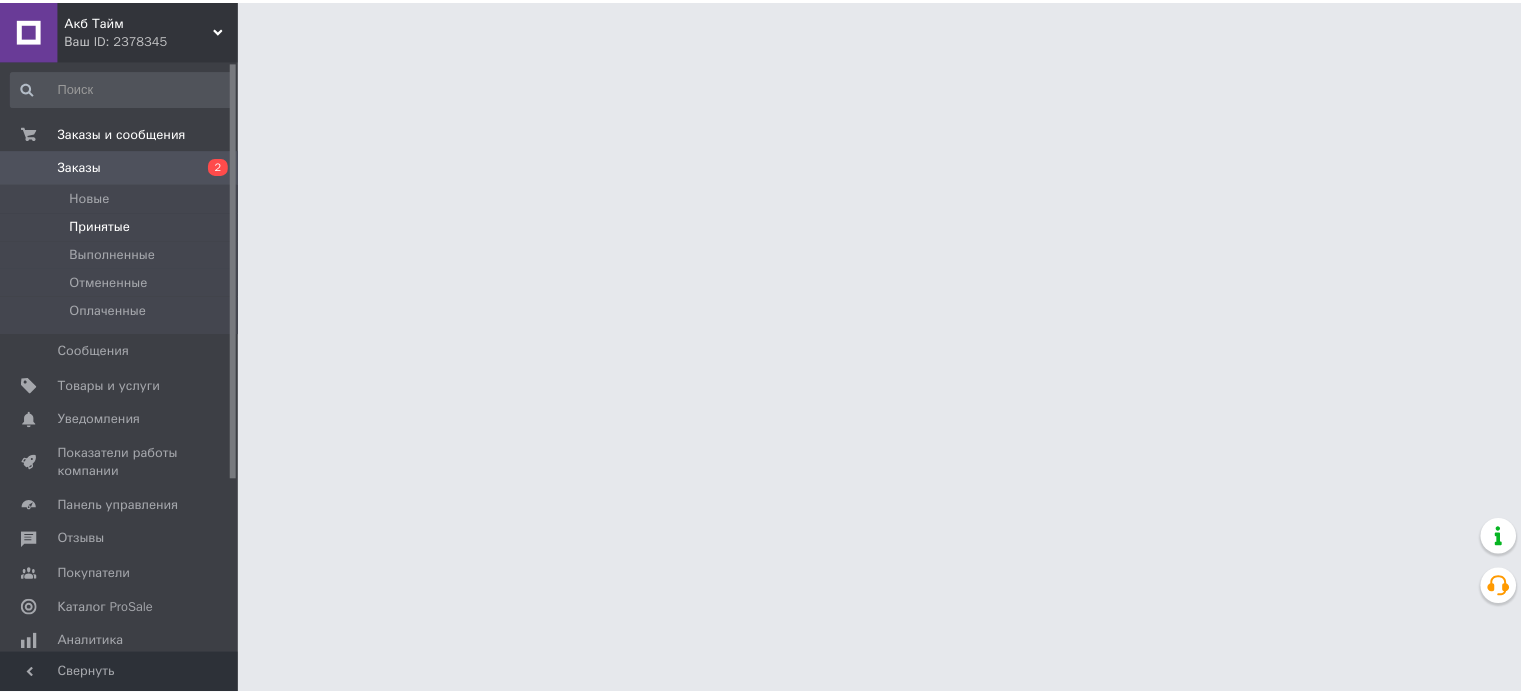 scroll, scrollTop: 0, scrollLeft: 0, axis: both 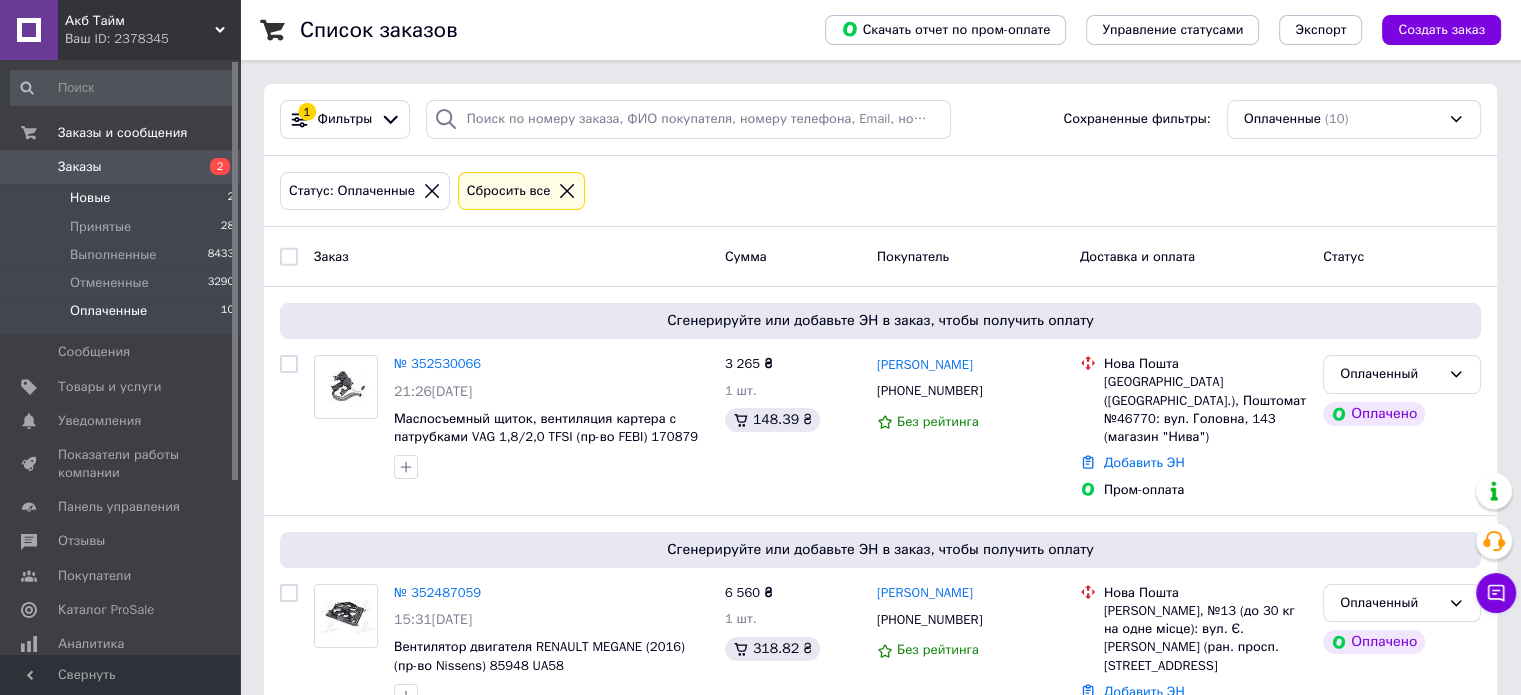 click on "Новые 2" at bounding box center [123, 198] 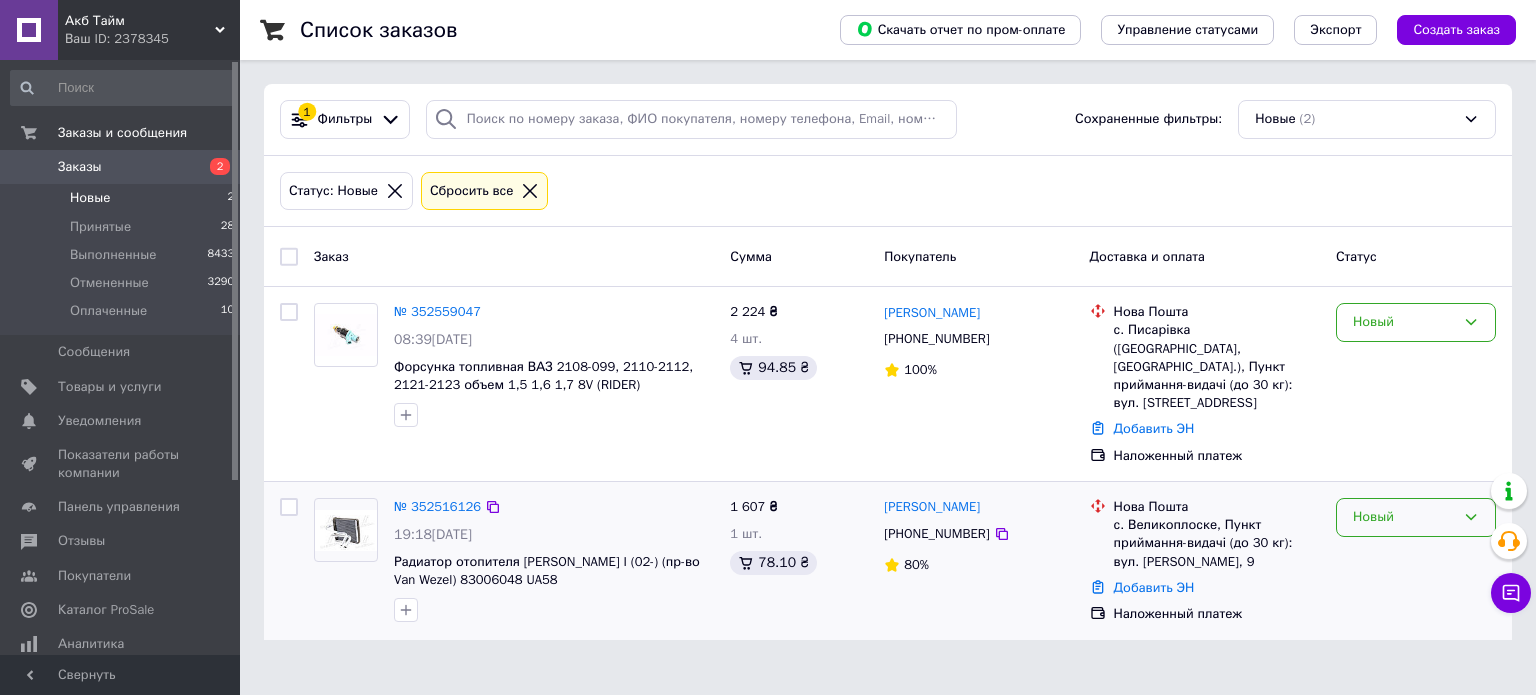 click on "Новый" at bounding box center (1416, 517) 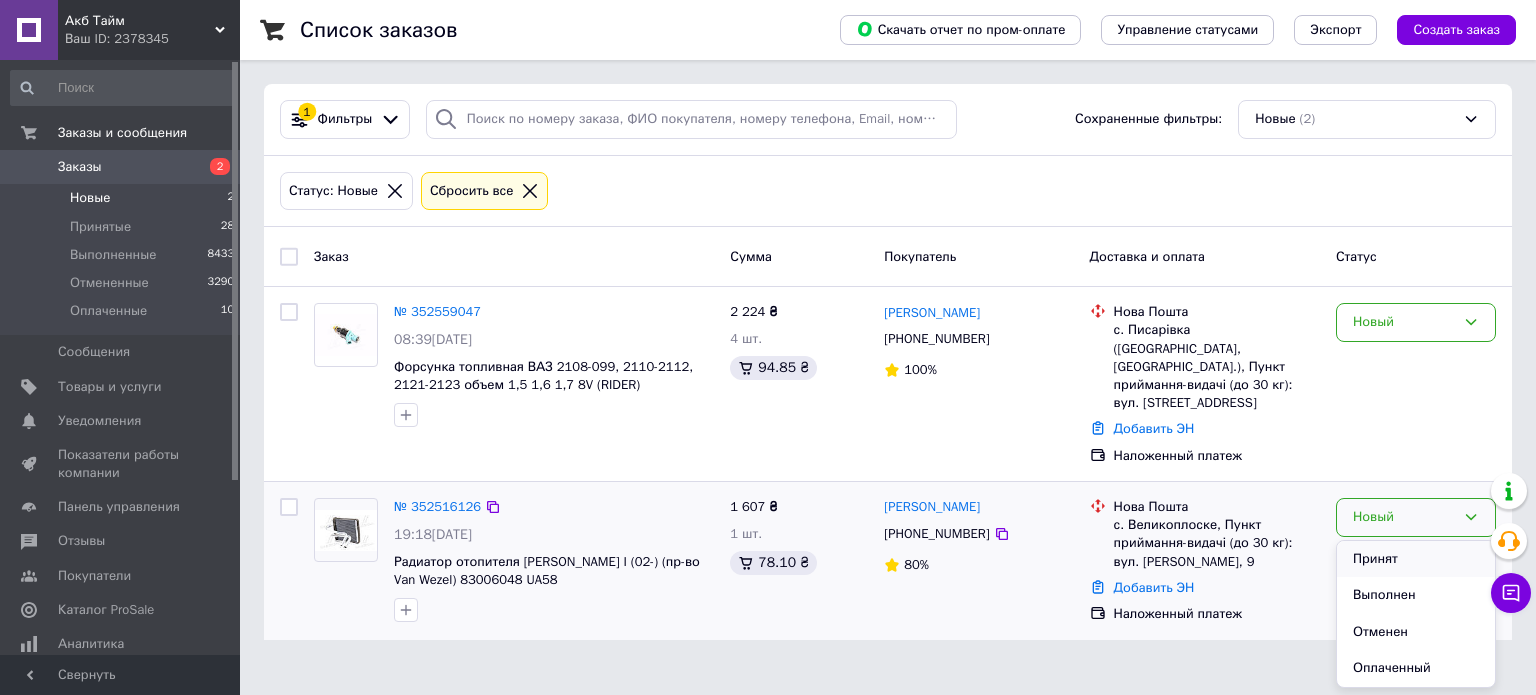 drag, startPoint x: 1363, startPoint y: 531, endPoint x: 1360, endPoint y: 454, distance: 77.05842 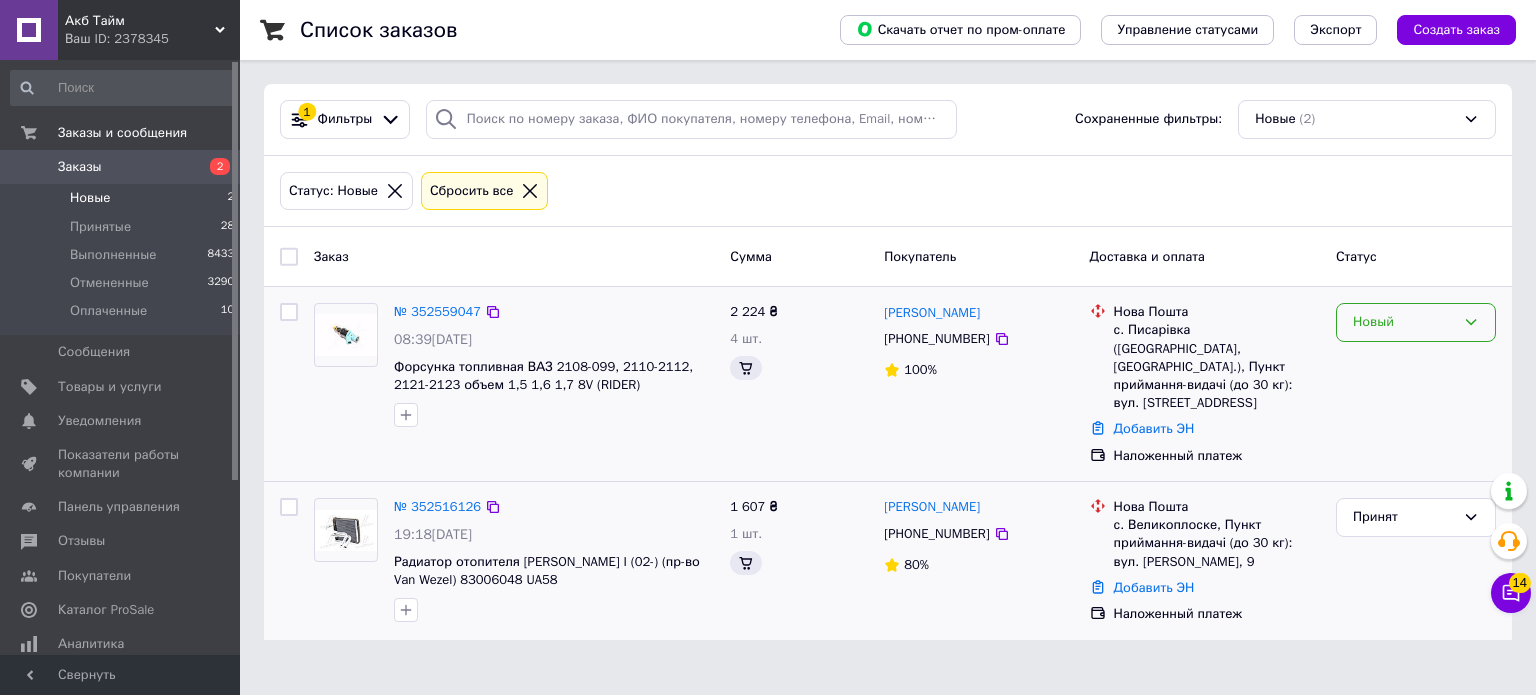 click on "Новый" at bounding box center (1404, 322) 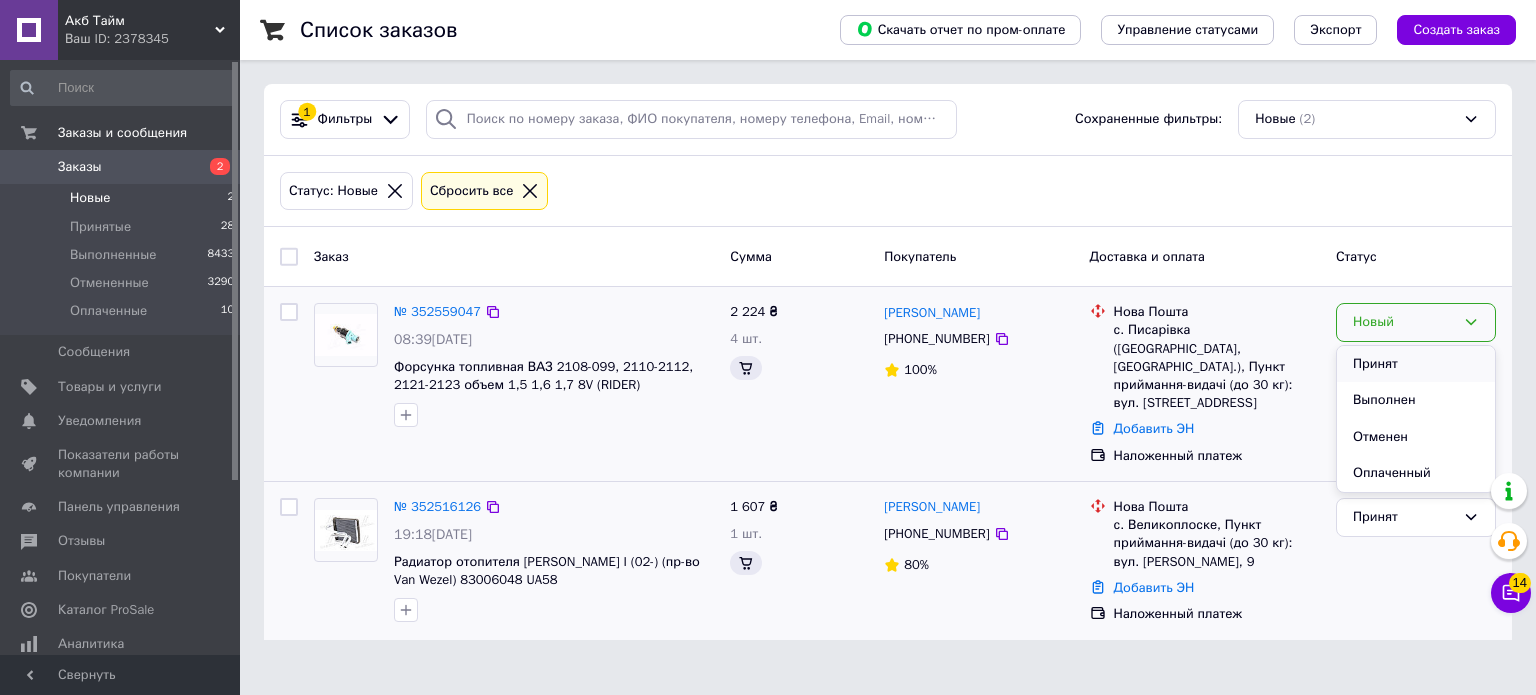 click on "Принят" at bounding box center (1416, 364) 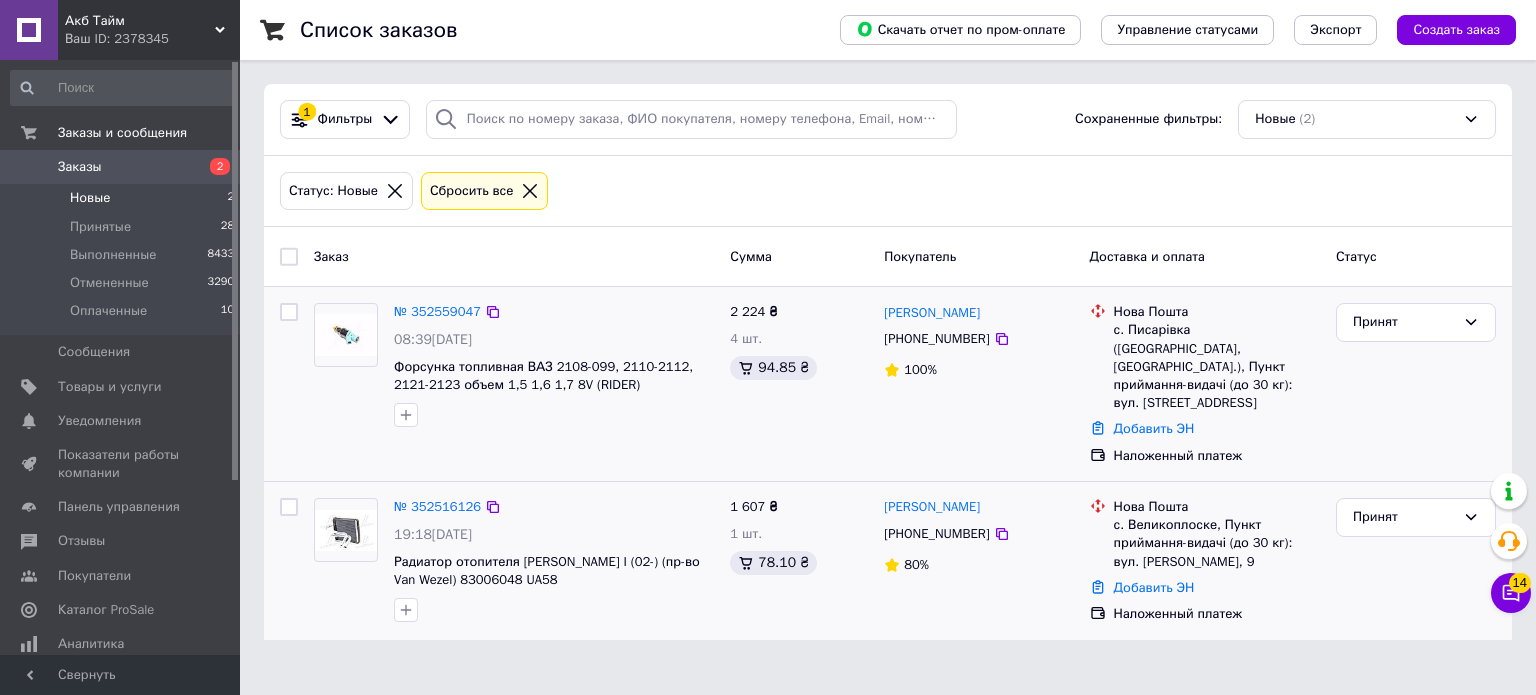 click on "Заказы" at bounding box center [121, 167] 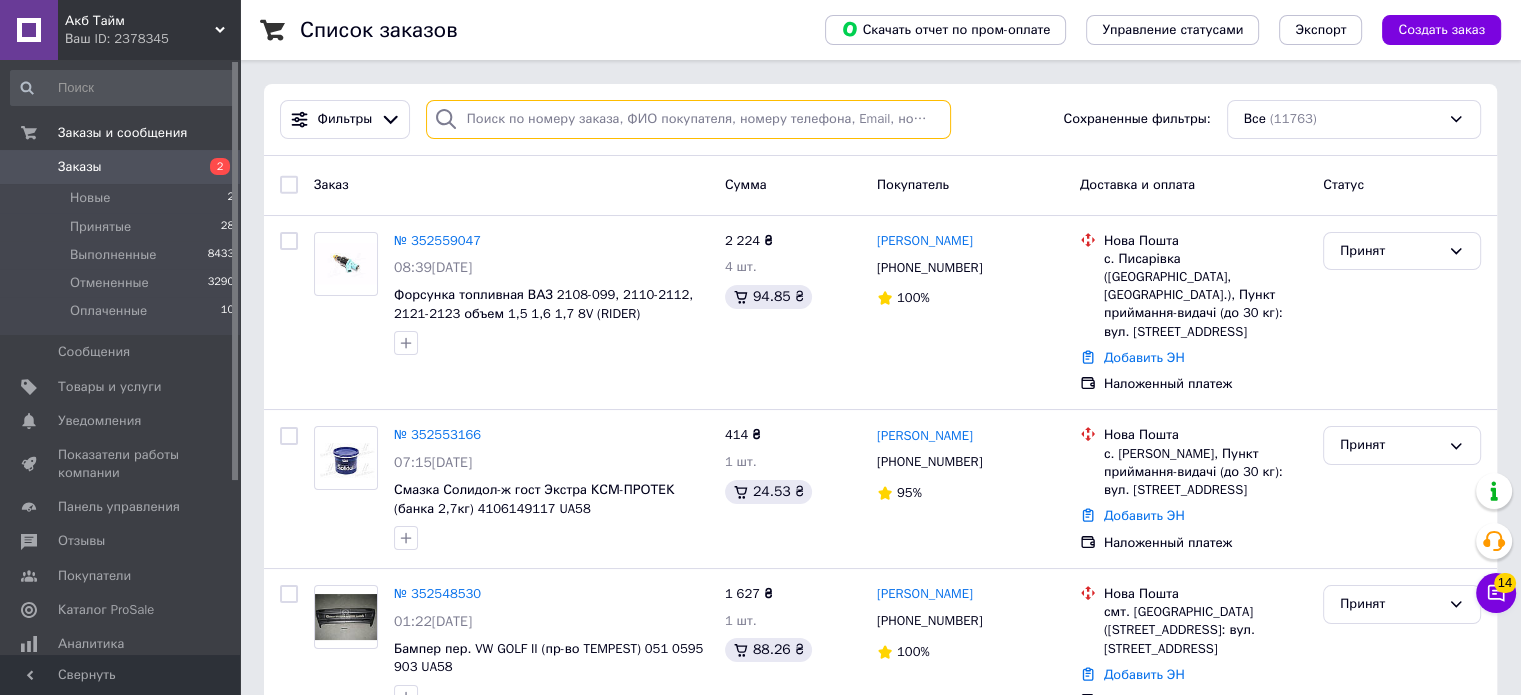 click at bounding box center (688, 119) 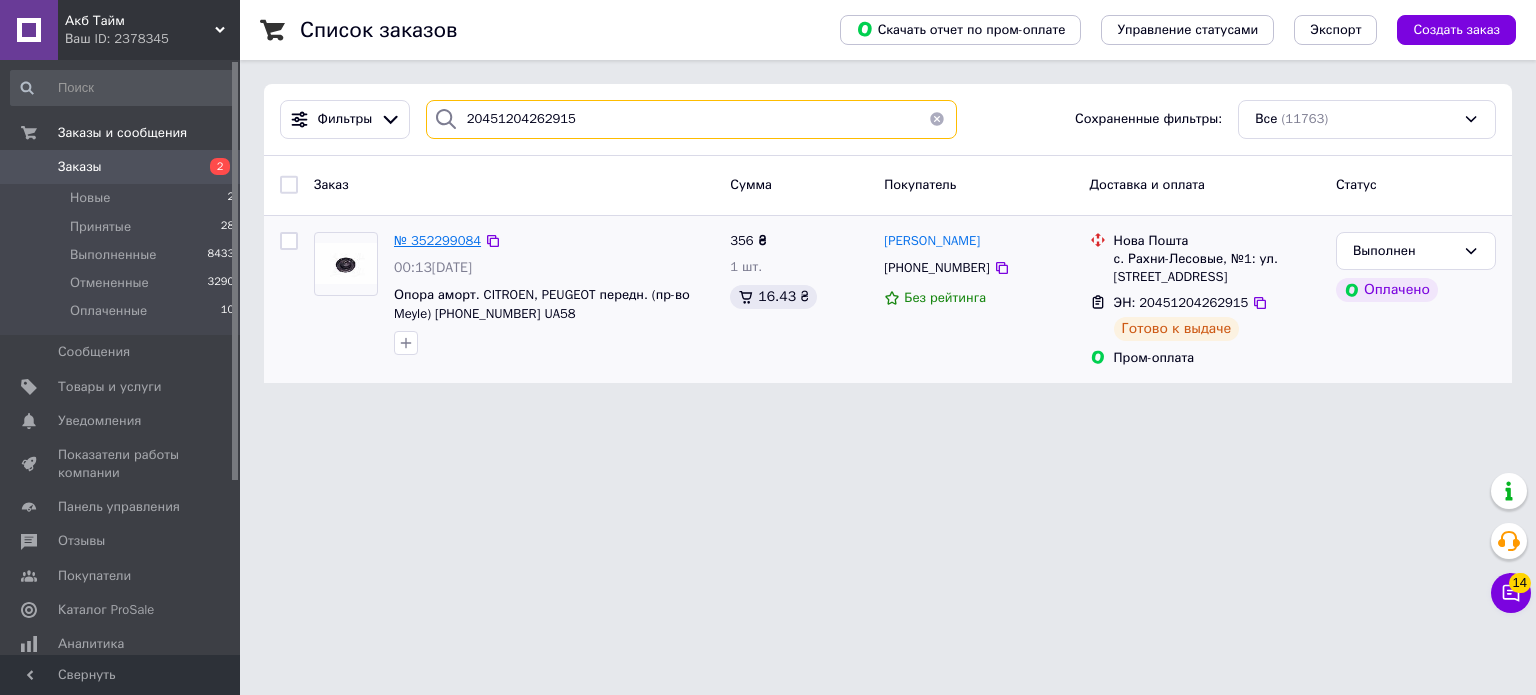 type on "20451204262915" 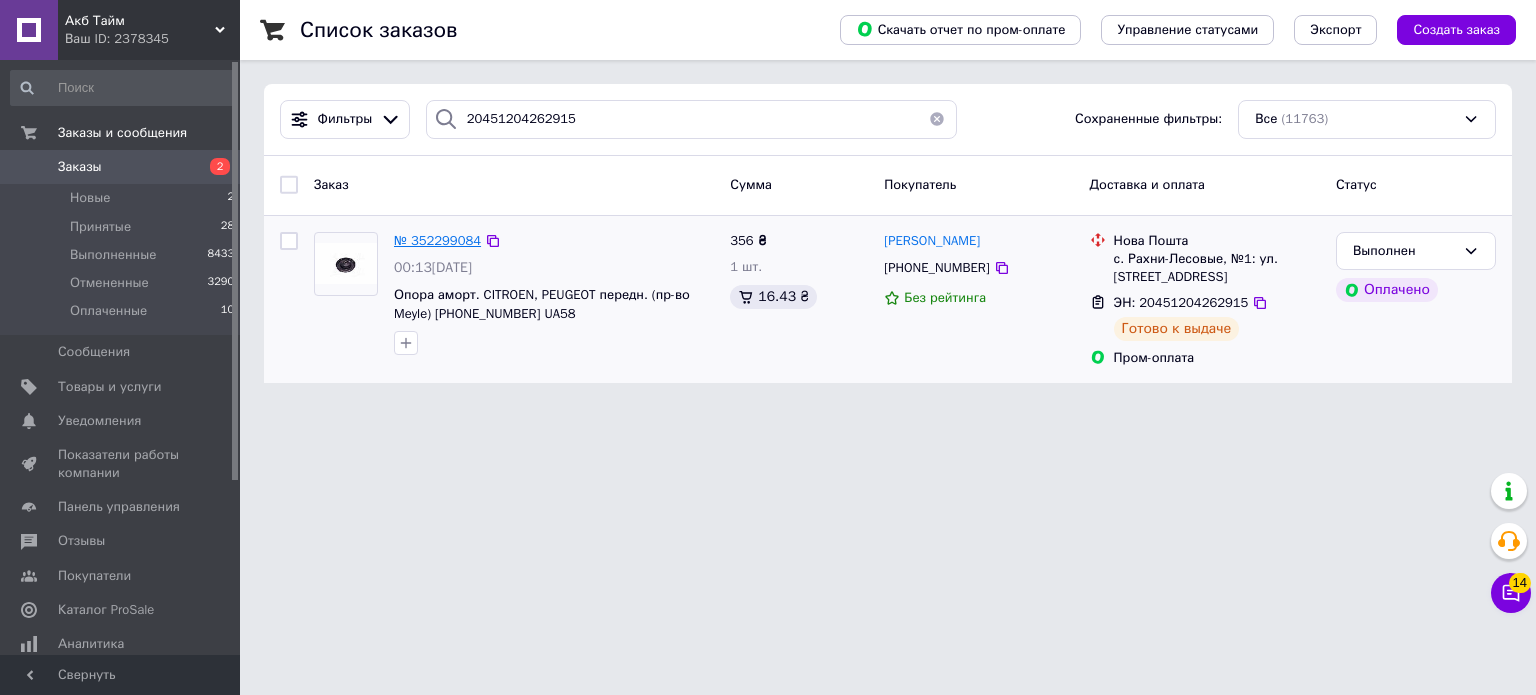 click on "№ 352299084" at bounding box center (437, 240) 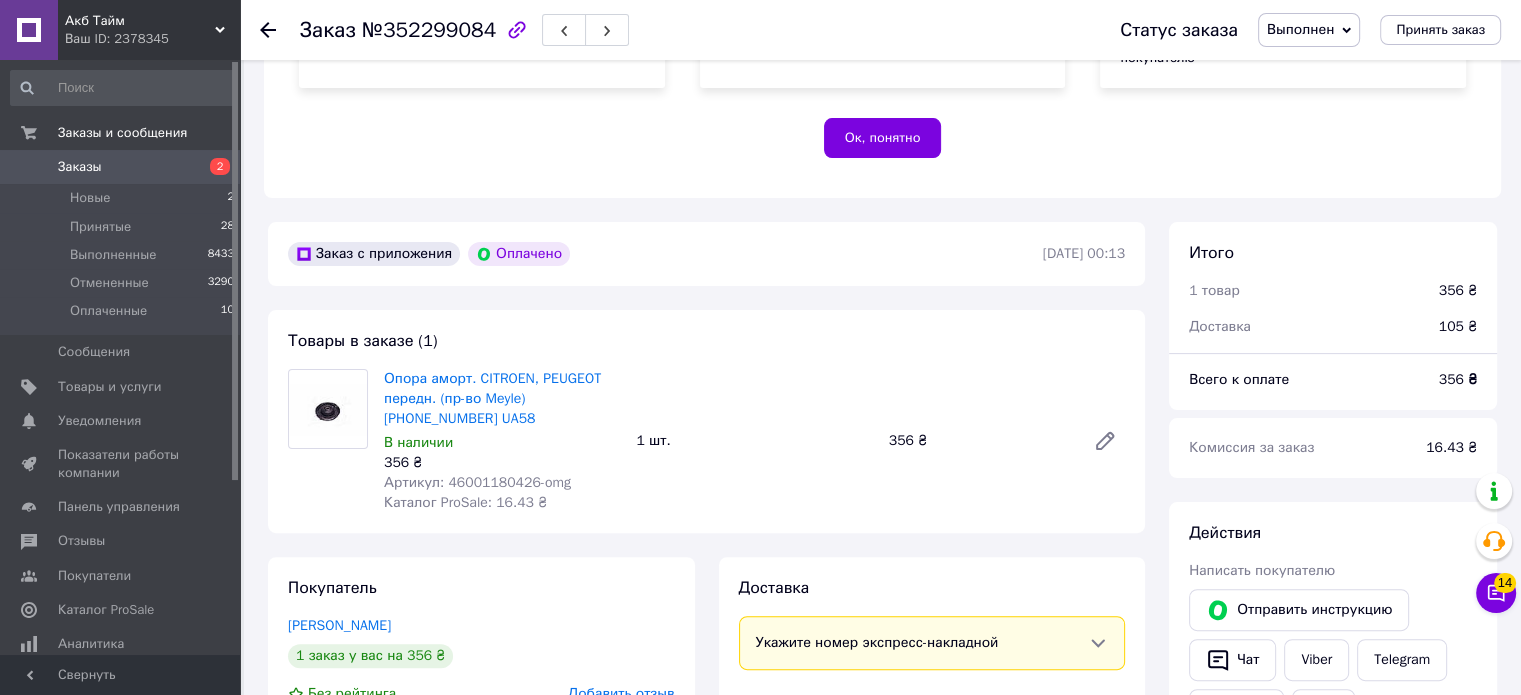 scroll, scrollTop: 400, scrollLeft: 0, axis: vertical 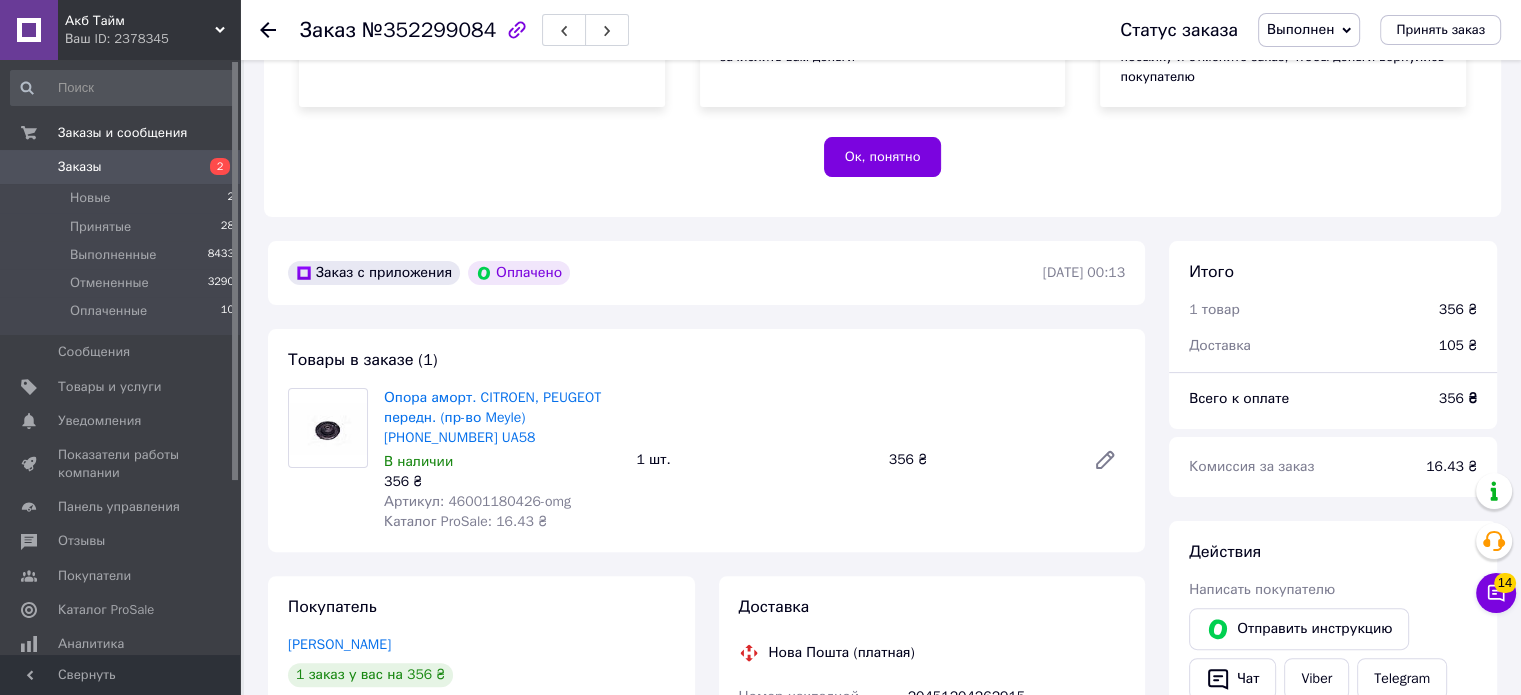 click on "№352299084" at bounding box center [429, 30] 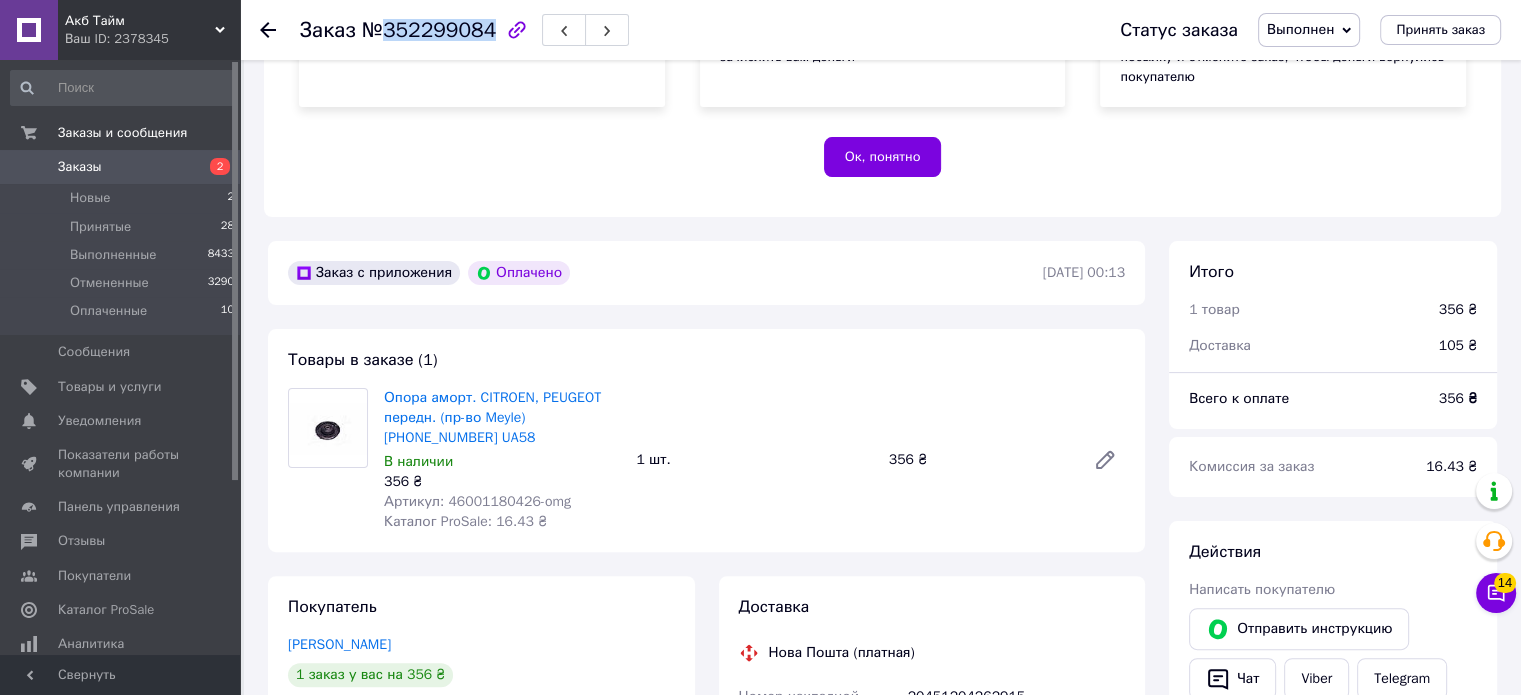 click on "№352299084" at bounding box center (429, 30) 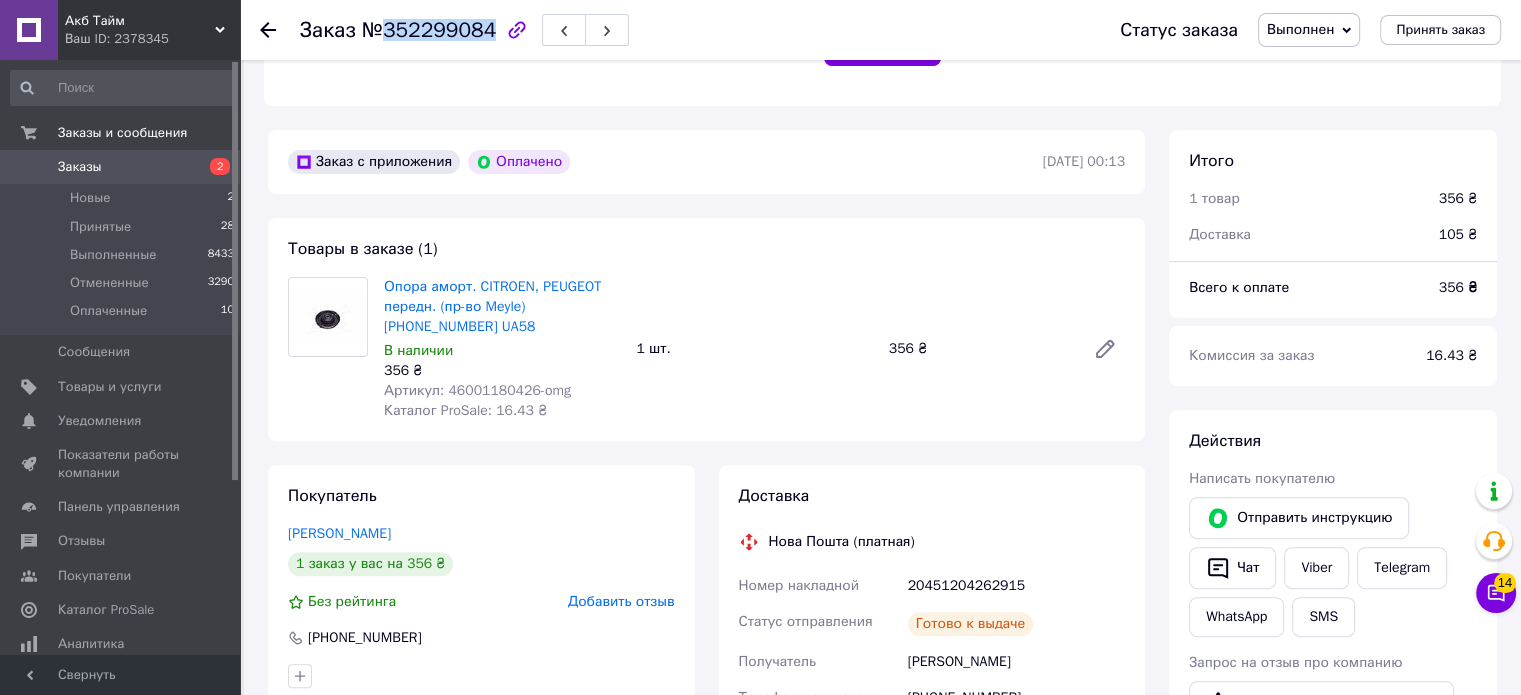 scroll, scrollTop: 800, scrollLeft: 0, axis: vertical 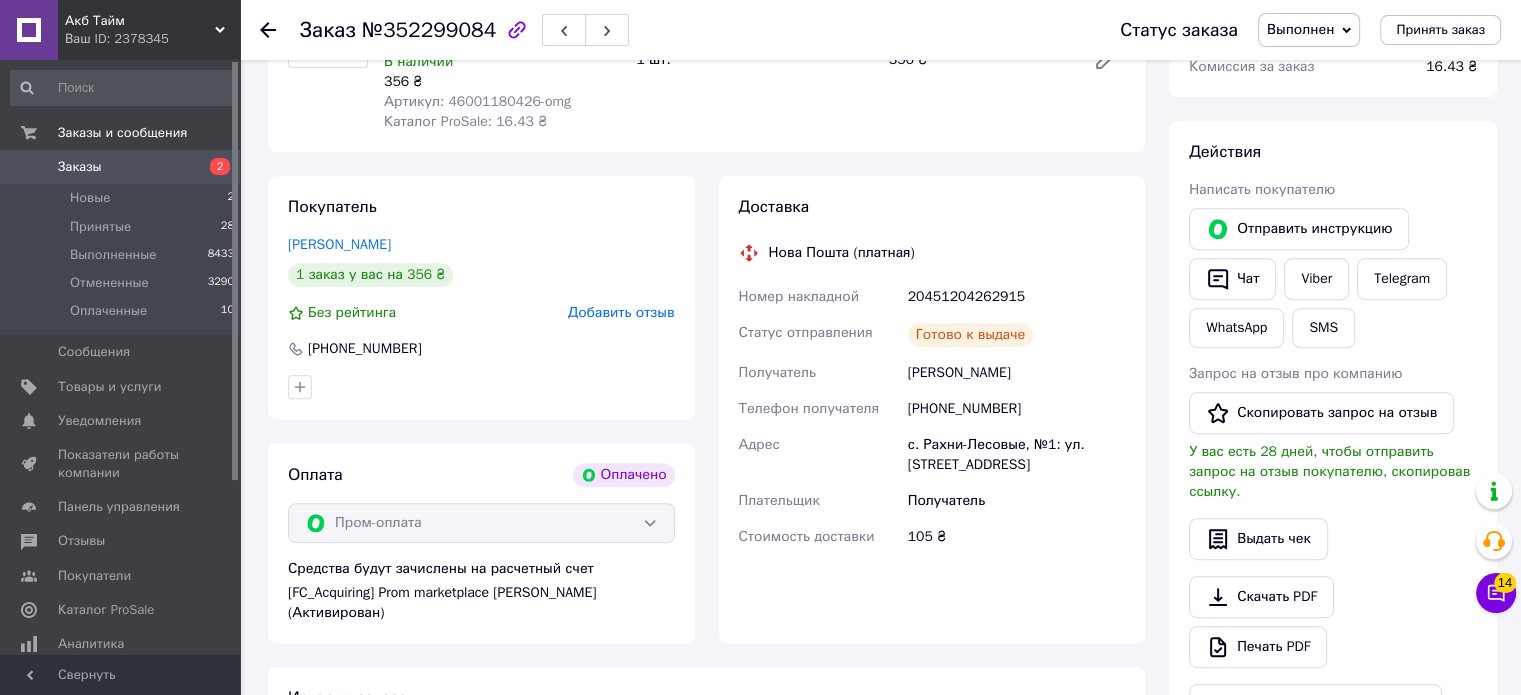 click on "20451204262915" at bounding box center (1016, 297) 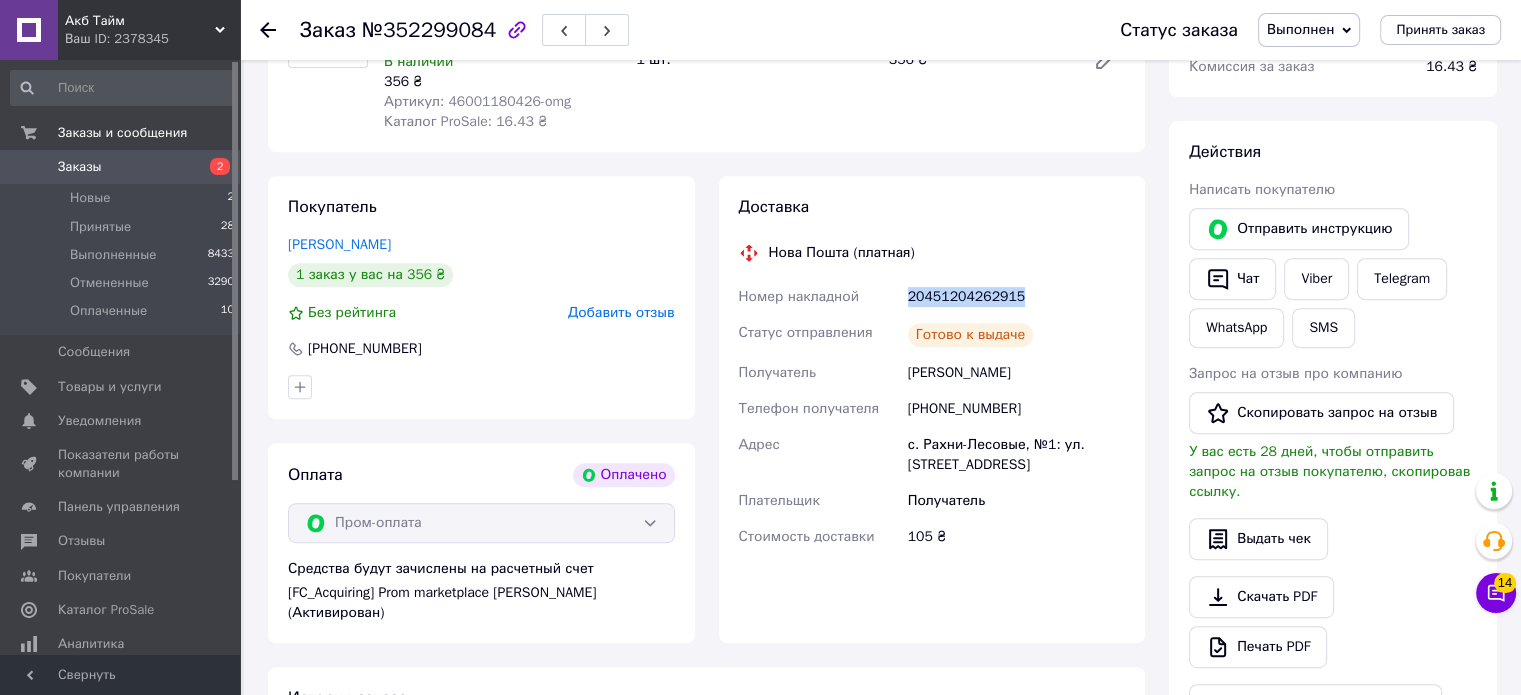 click on "20451204262915" at bounding box center (1016, 297) 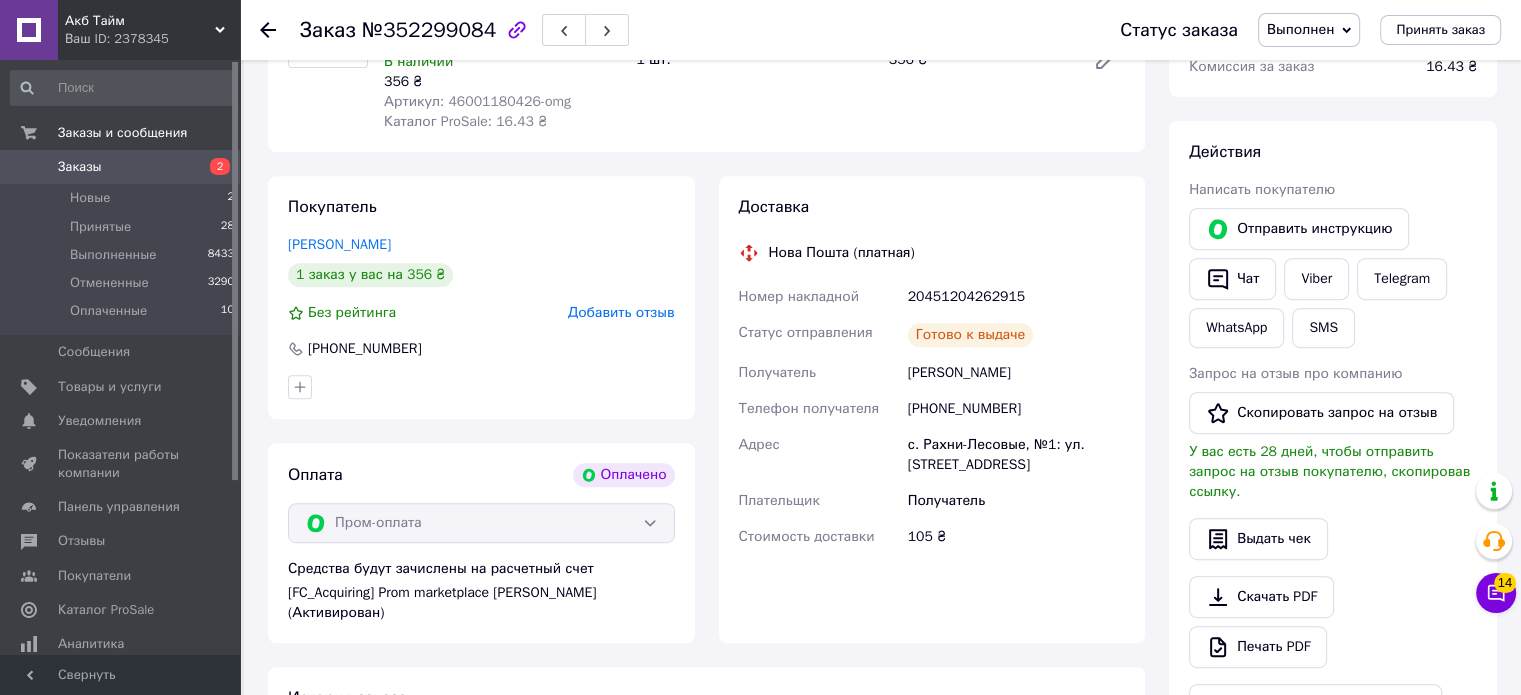 click on "[PERSON_NAME]" at bounding box center (1016, 373) 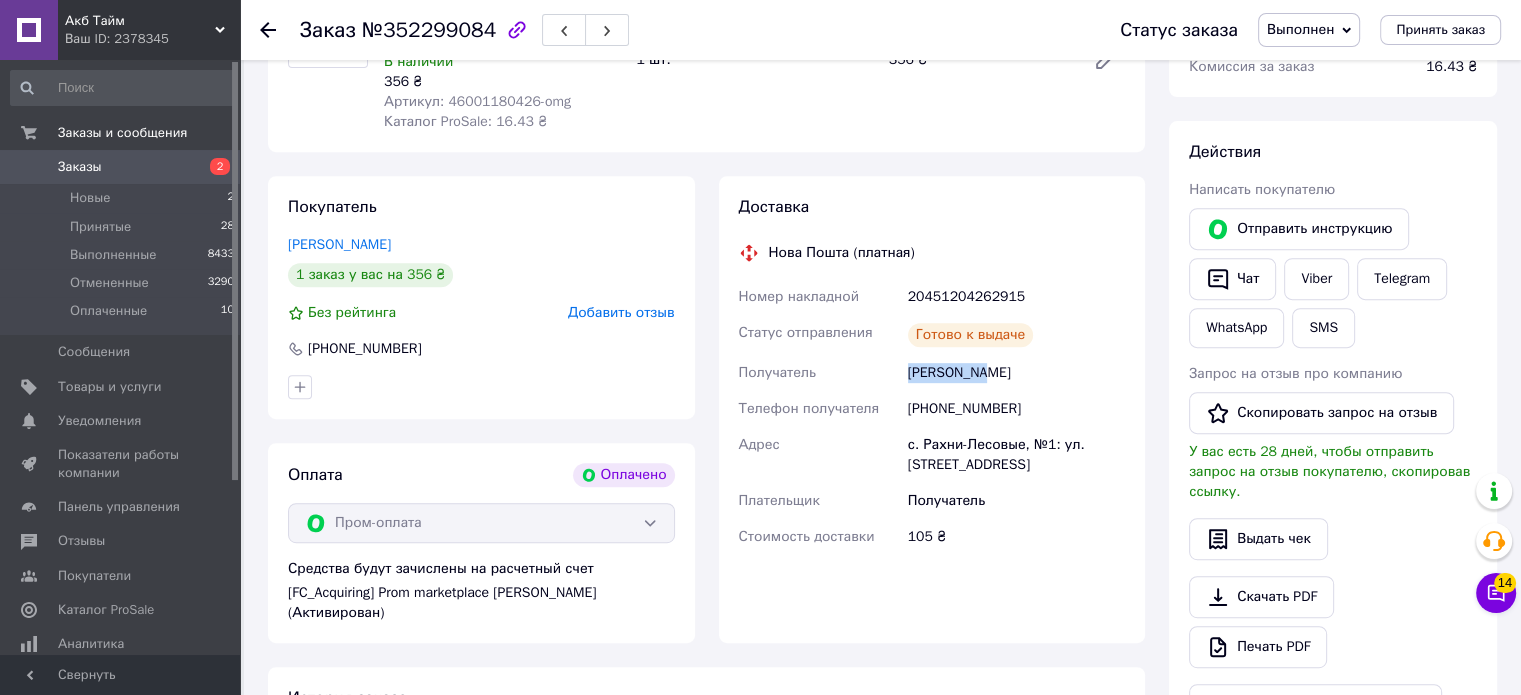 click on "[PERSON_NAME]" at bounding box center (1016, 373) 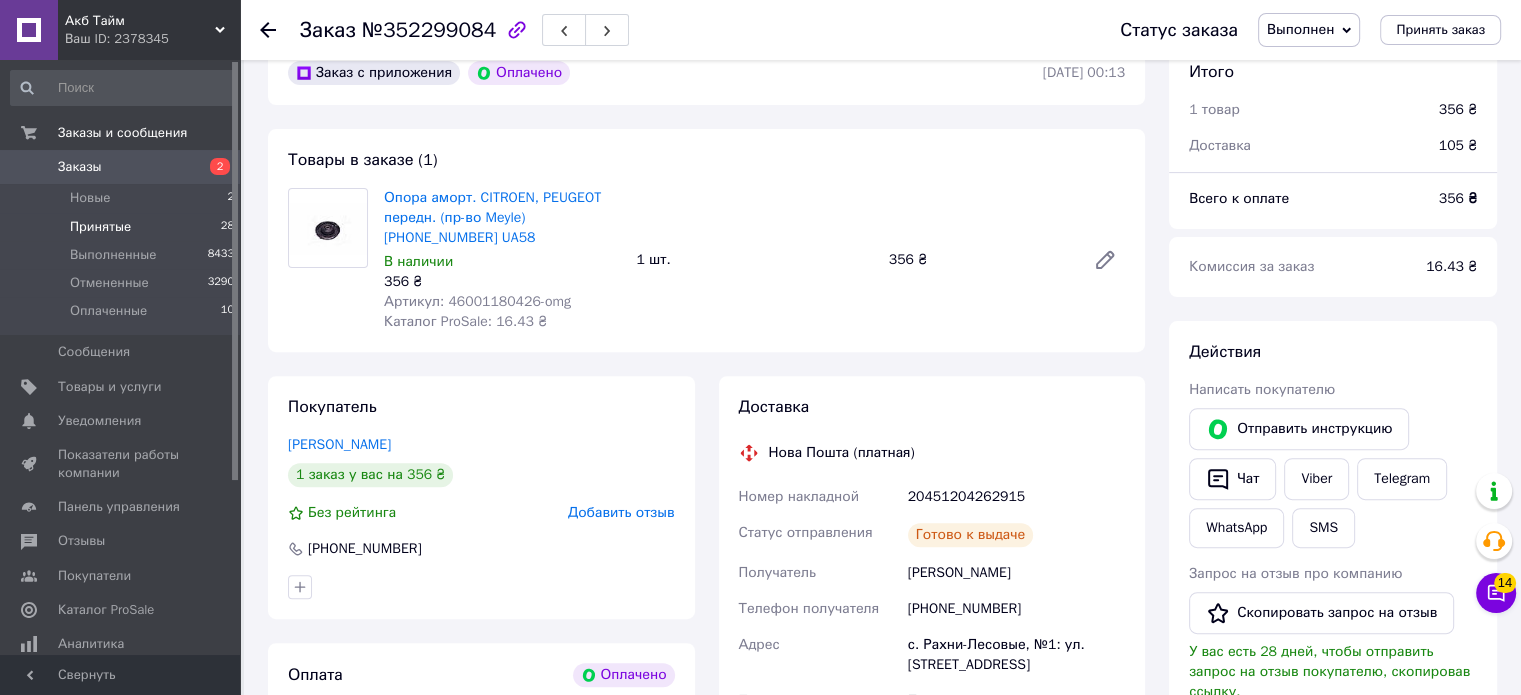 click on "Принятые 28" at bounding box center [123, 227] 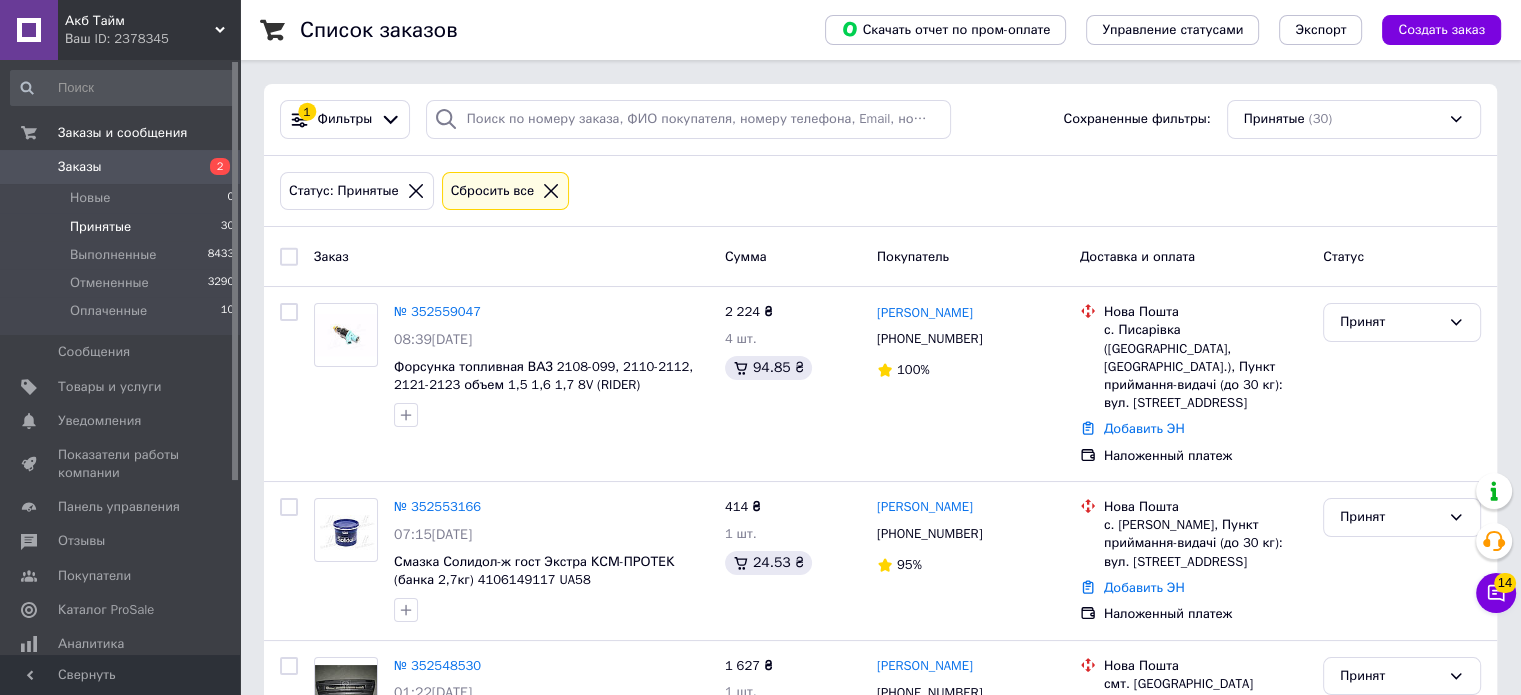click on "Принятые" at bounding box center [100, 227] 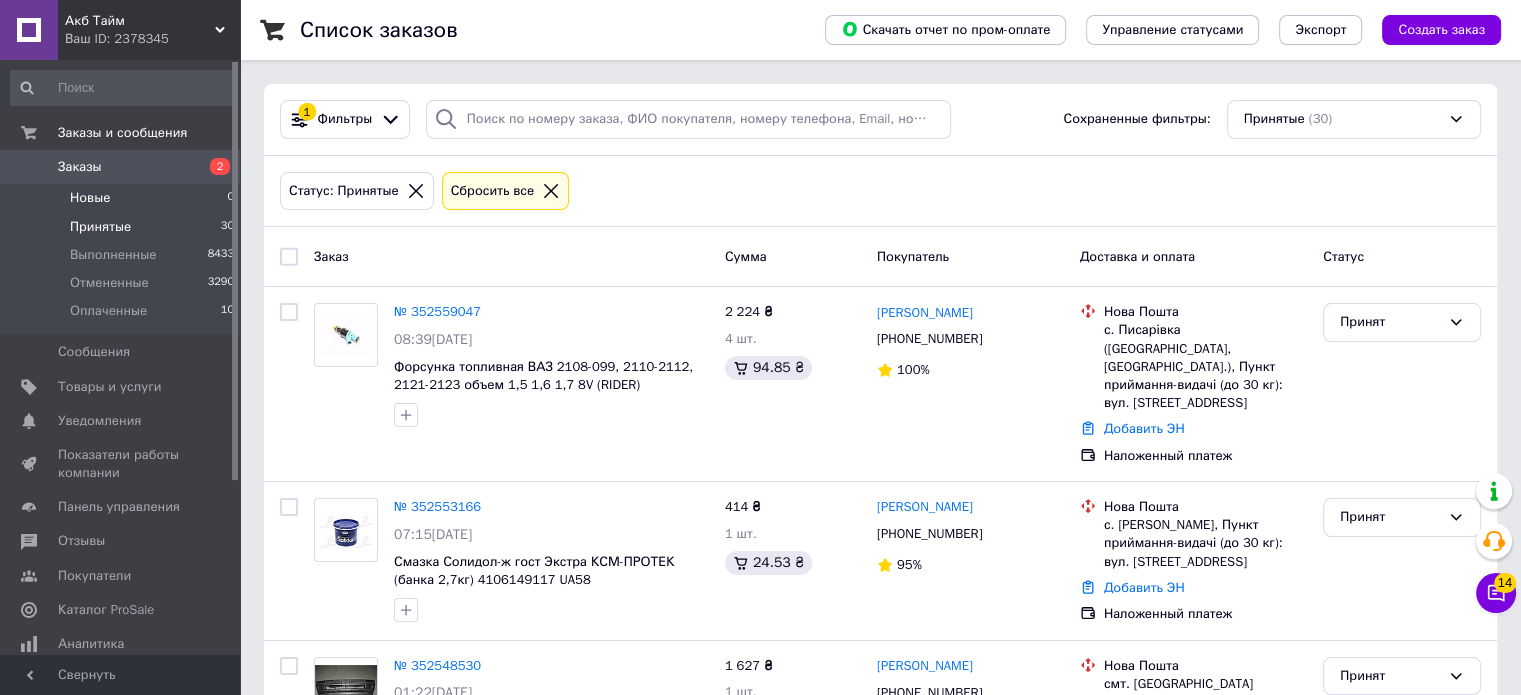 click on "Новые 0" at bounding box center [123, 198] 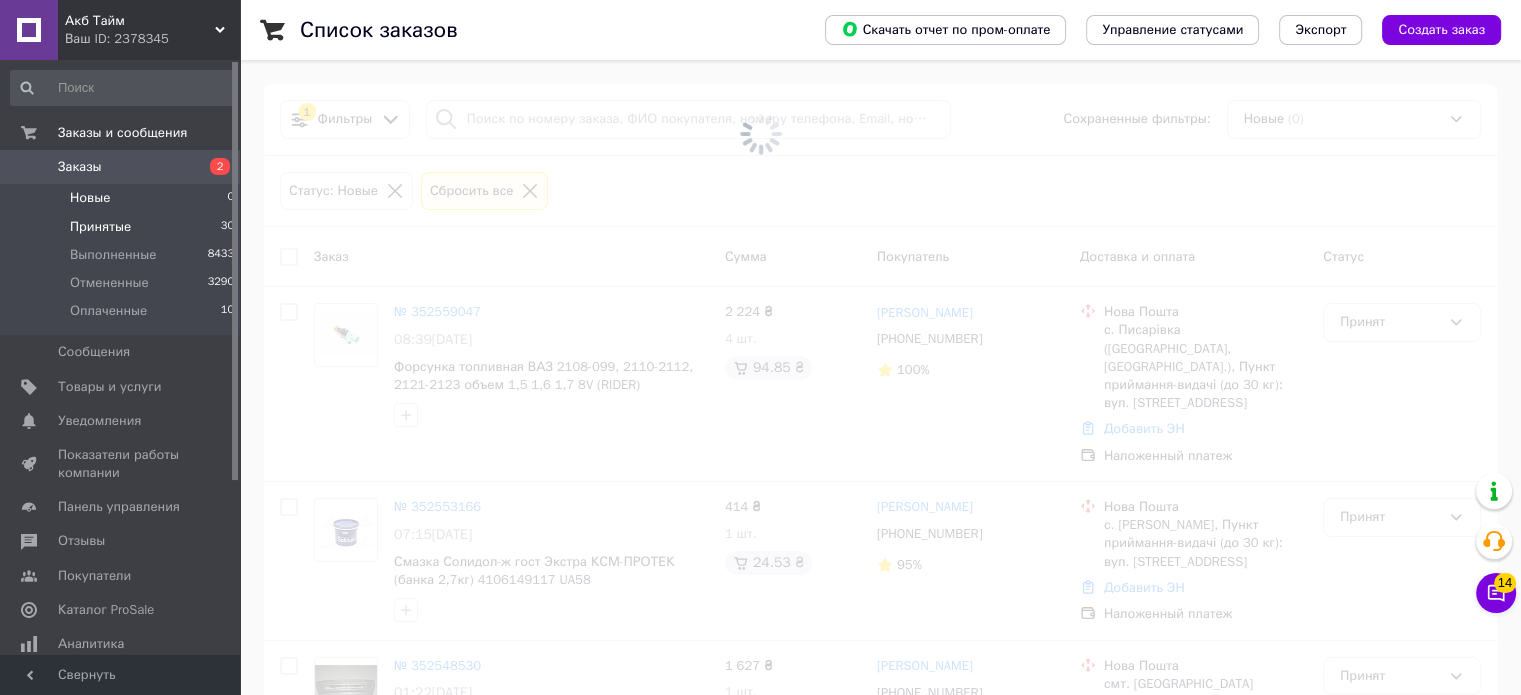 click on "Принятые" at bounding box center (100, 227) 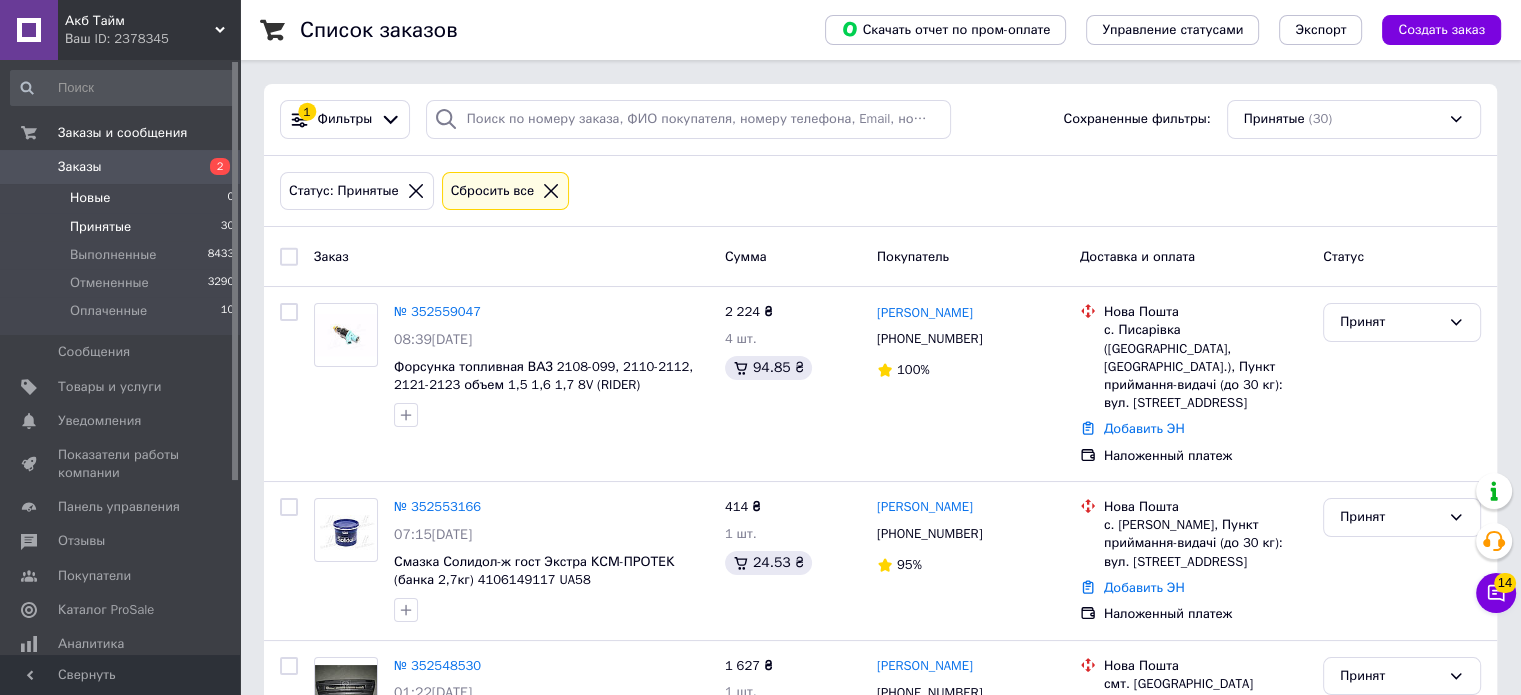 click on "Новые 0" at bounding box center [123, 198] 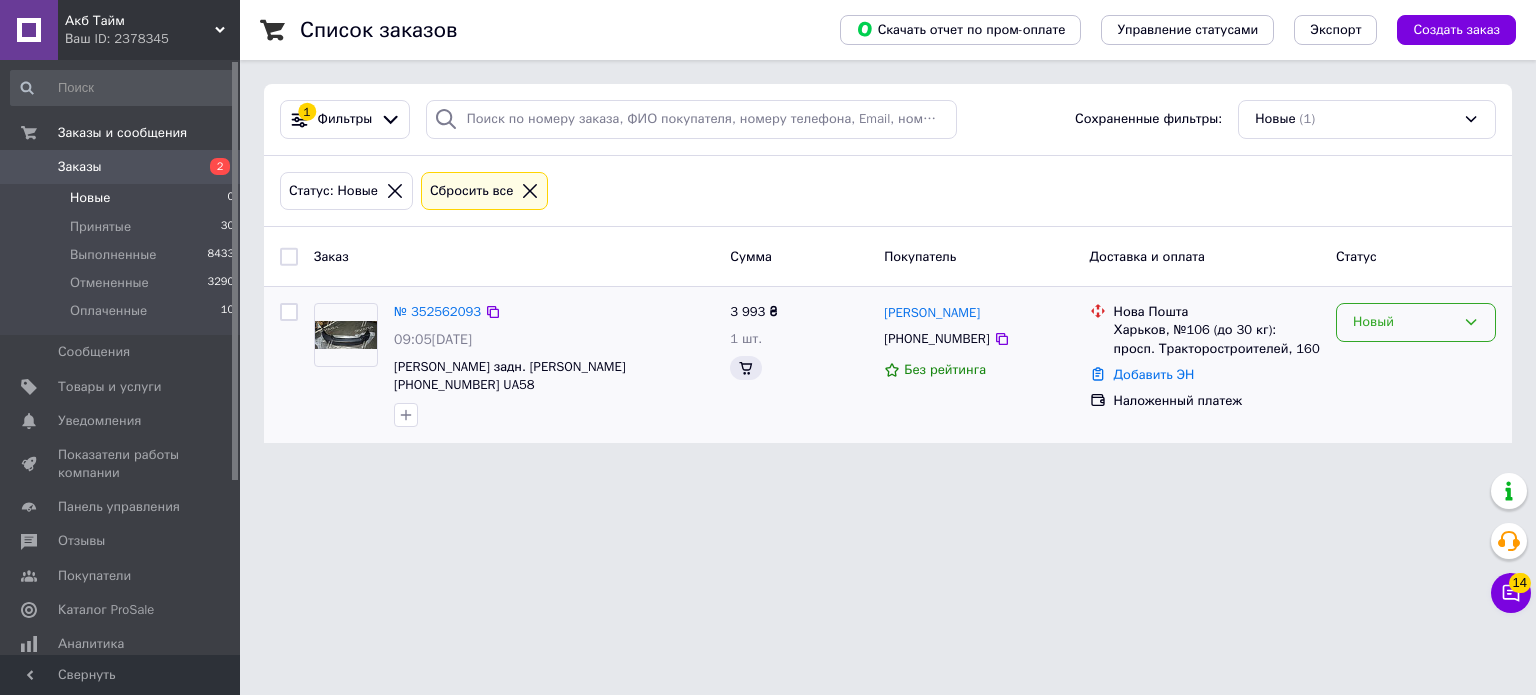 click on "Новый" at bounding box center (1416, 322) 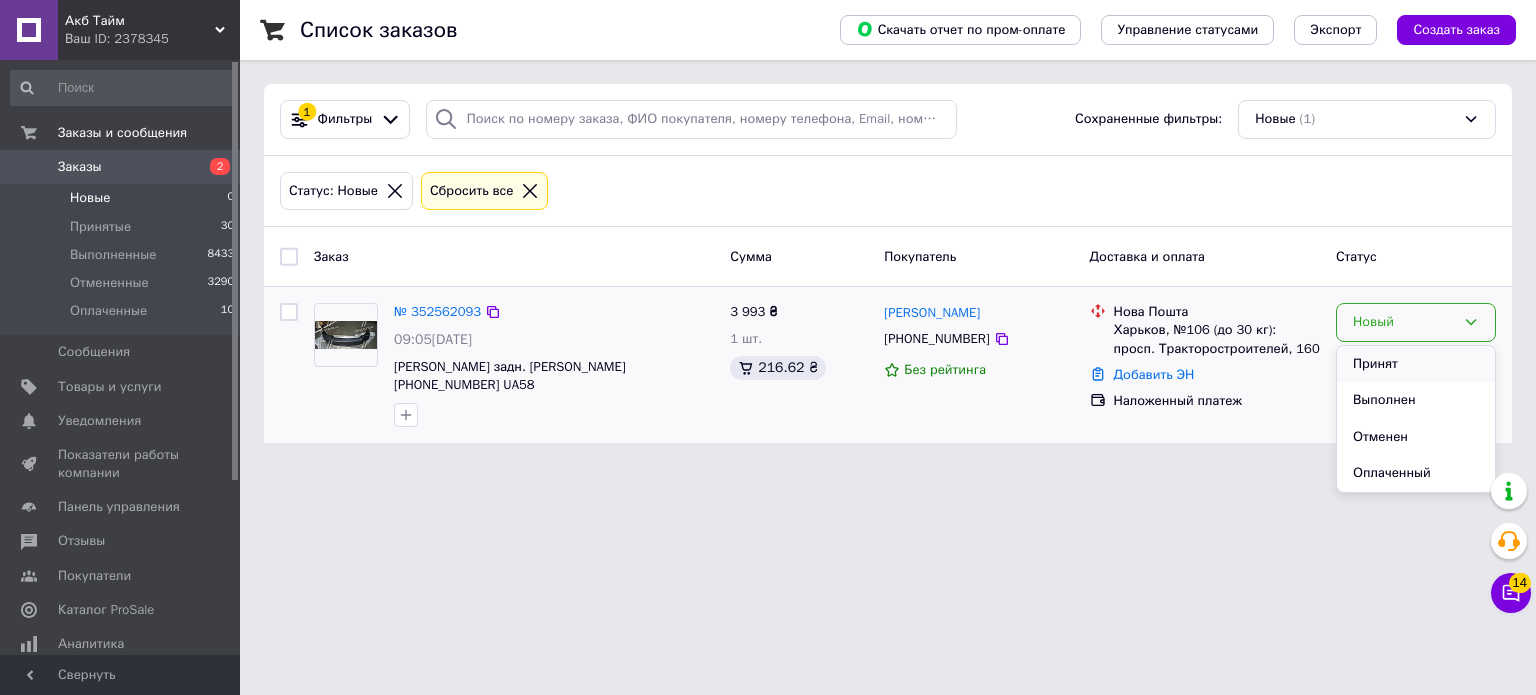click on "Принят" at bounding box center [1416, 364] 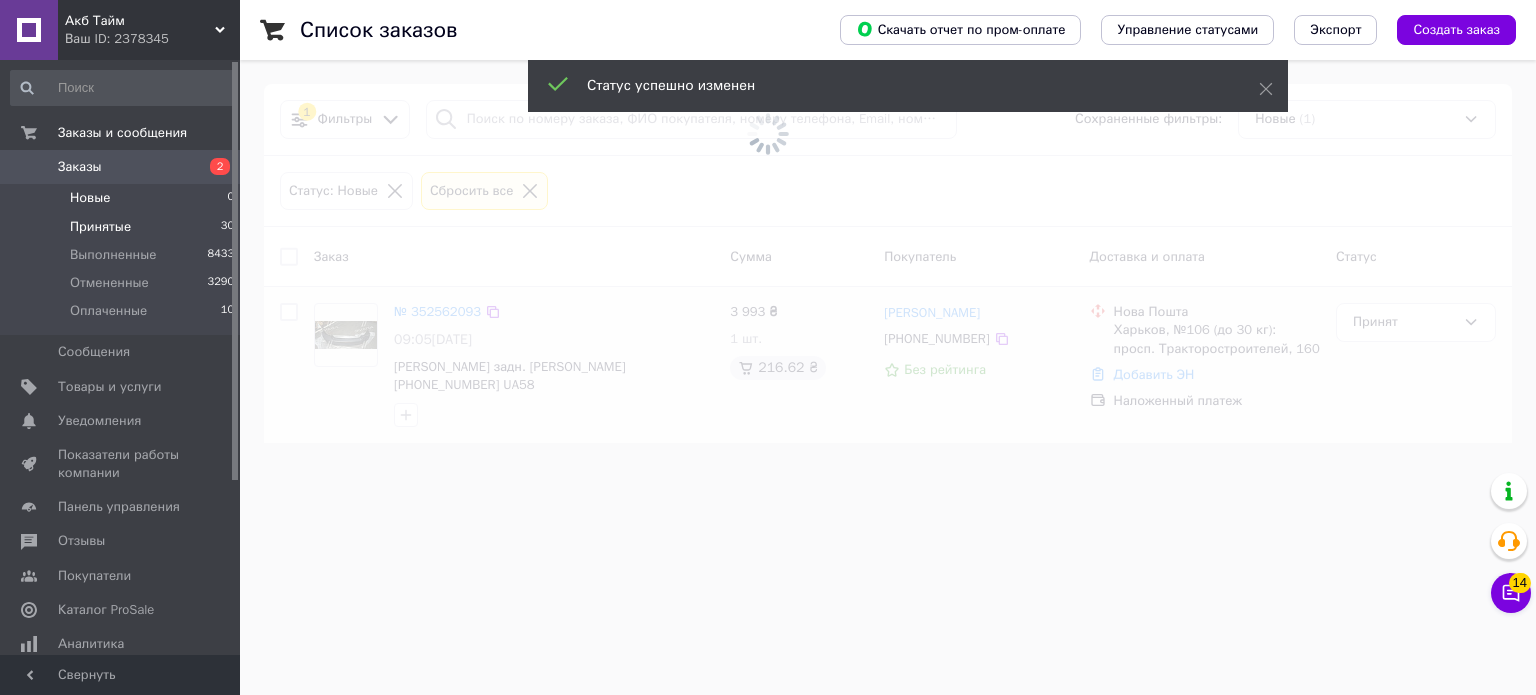 click on "Принятые" at bounding box center [100, 227] 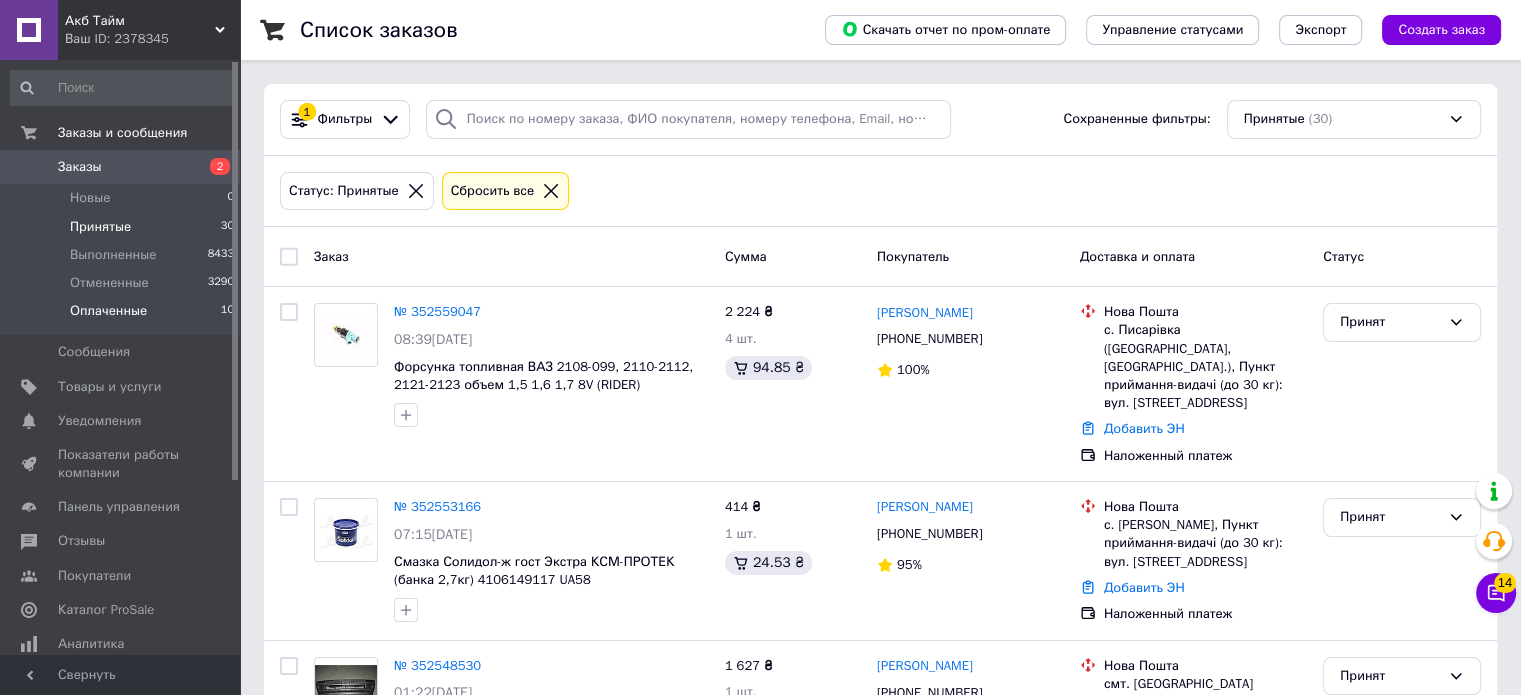 click on "Оплаченные" at bounding box center [108, 311] 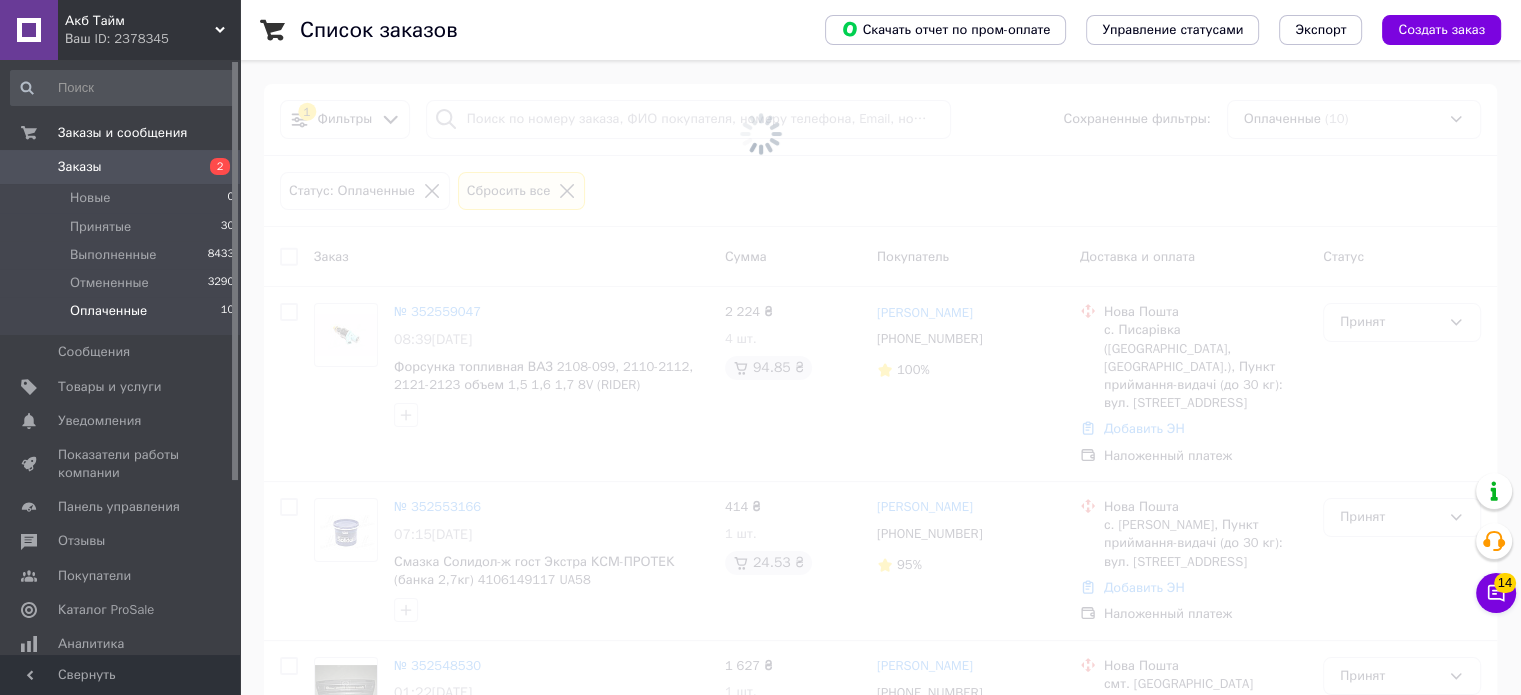 click on "Ваш ID: 2378345" at bounding box center [152, 39] 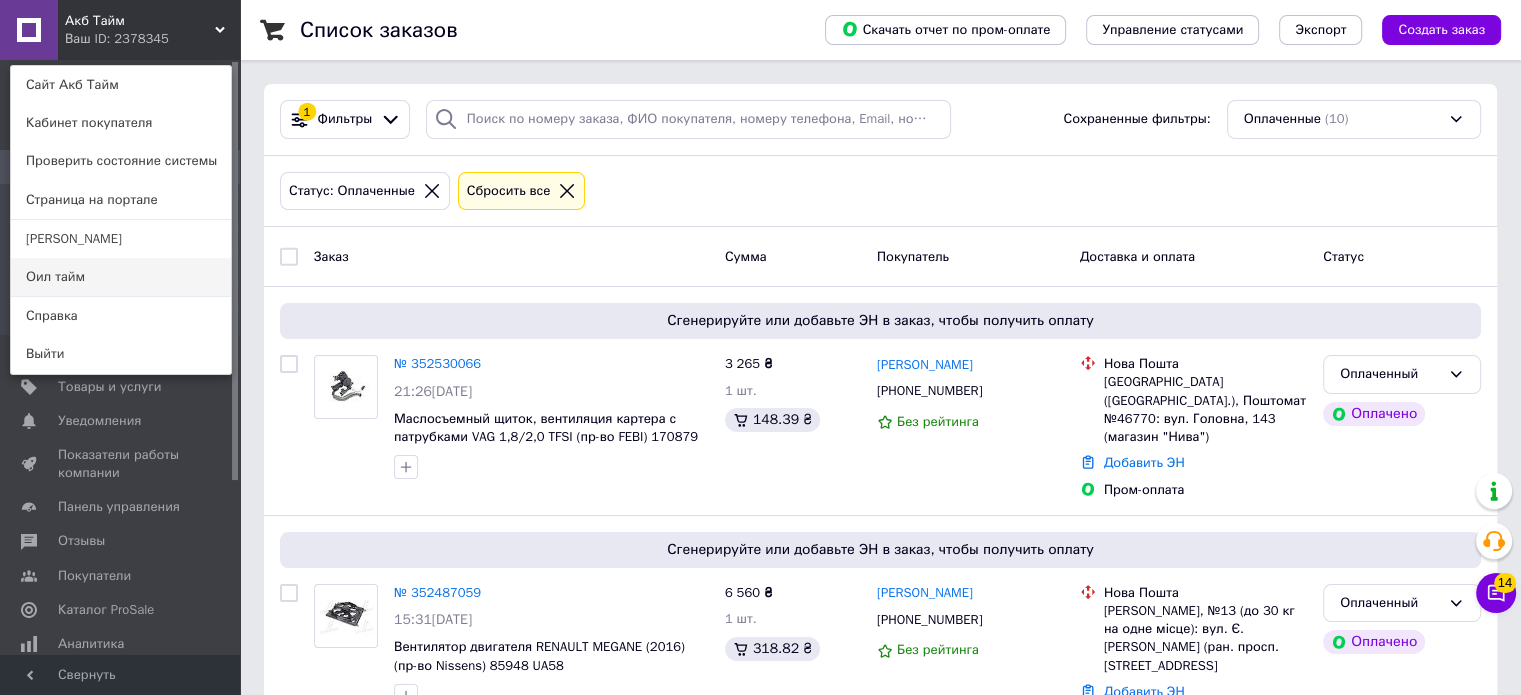 click on "Оил тайм" at bounding box center (121, 277) 